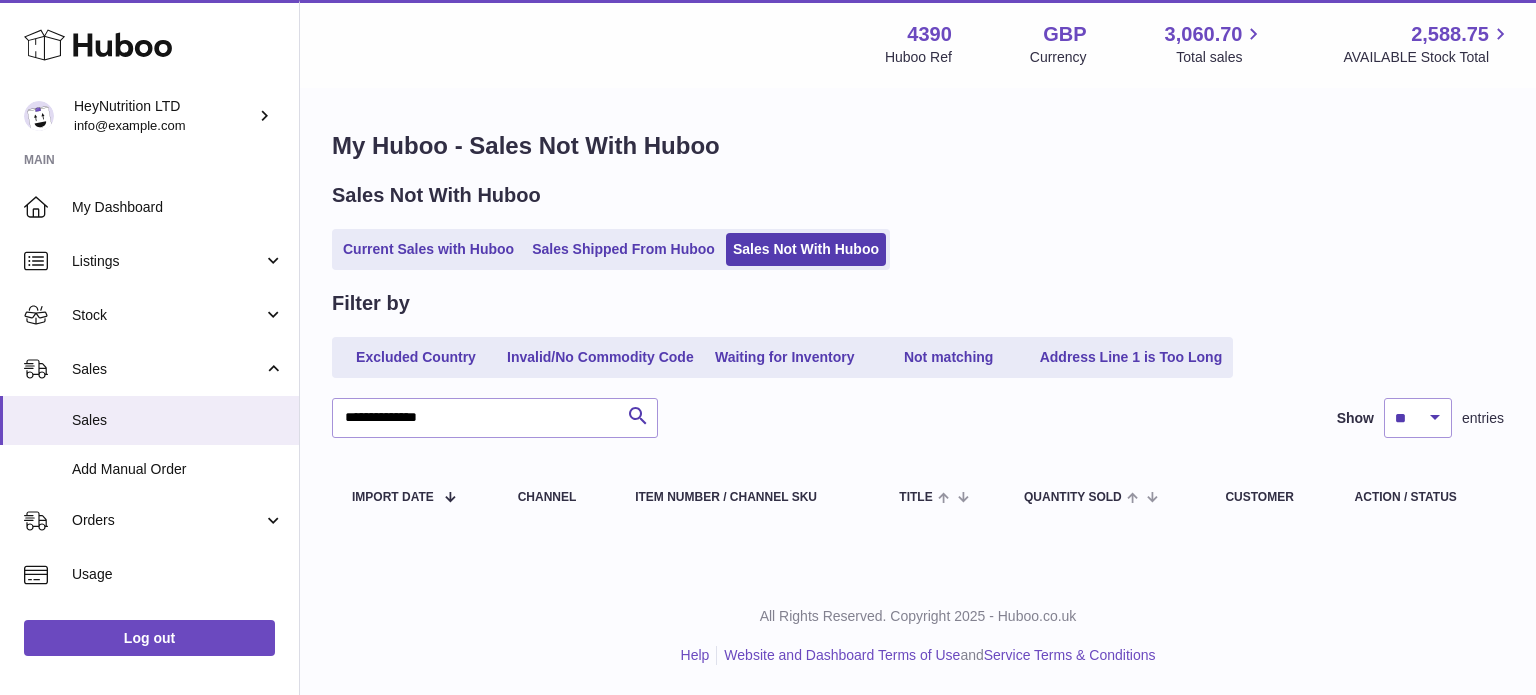 scroll, scrollTop: 0, scrollLeft: 0, axis: both 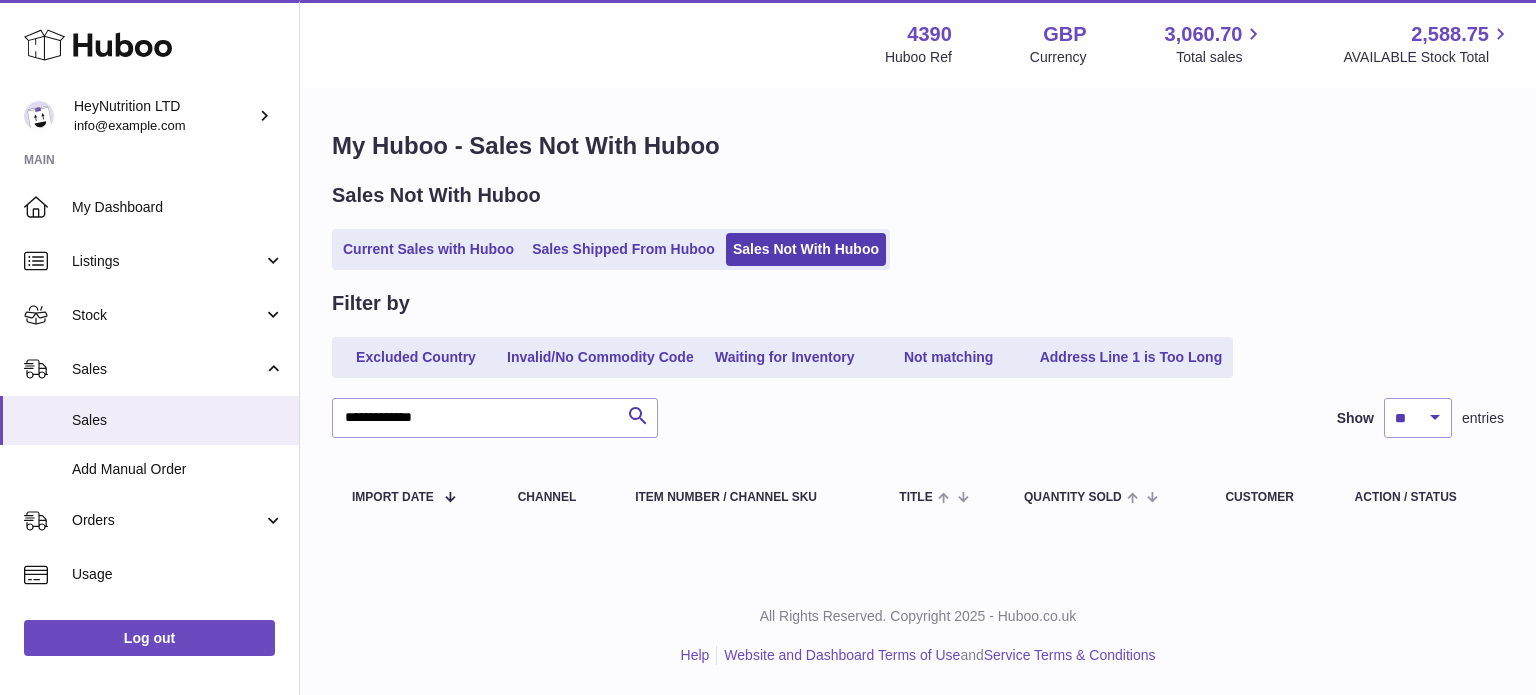 click on "**********" at bounding box center [495, 418] 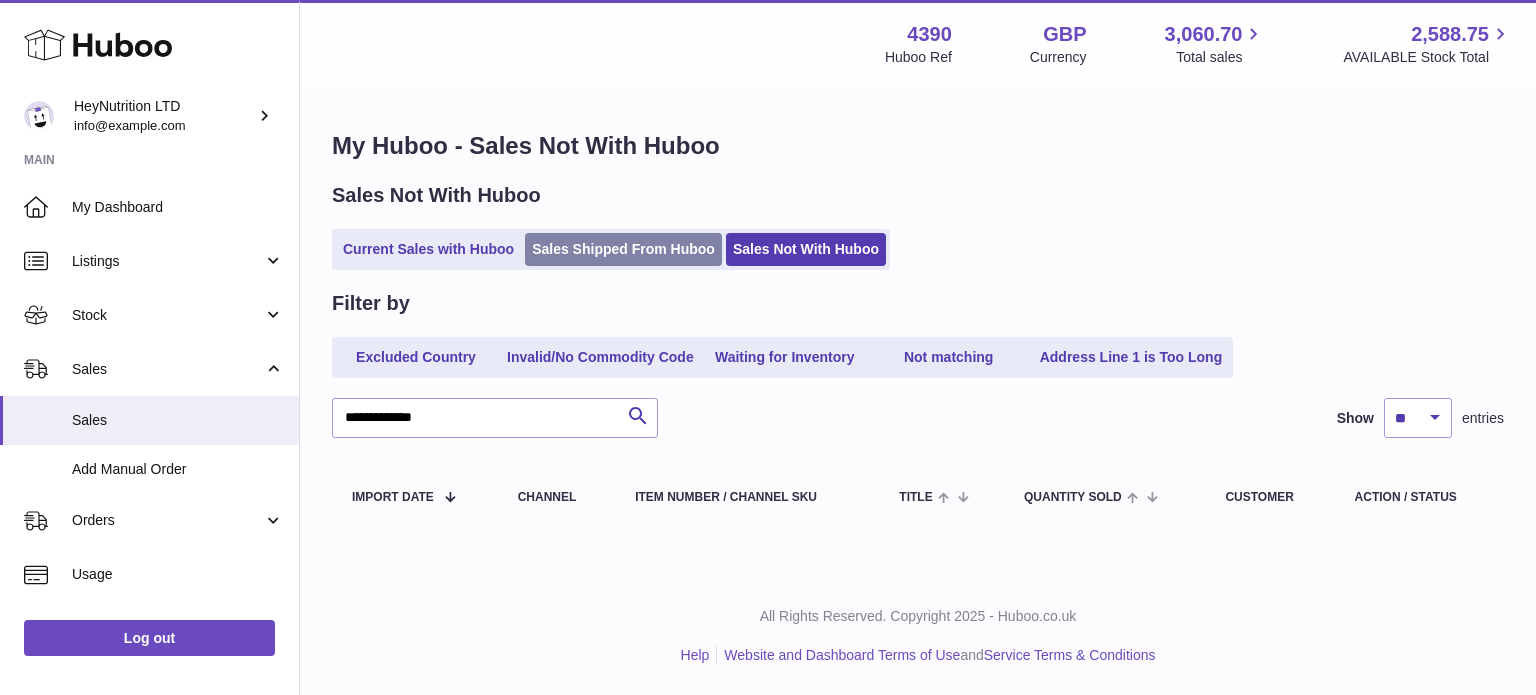 type on "**********" 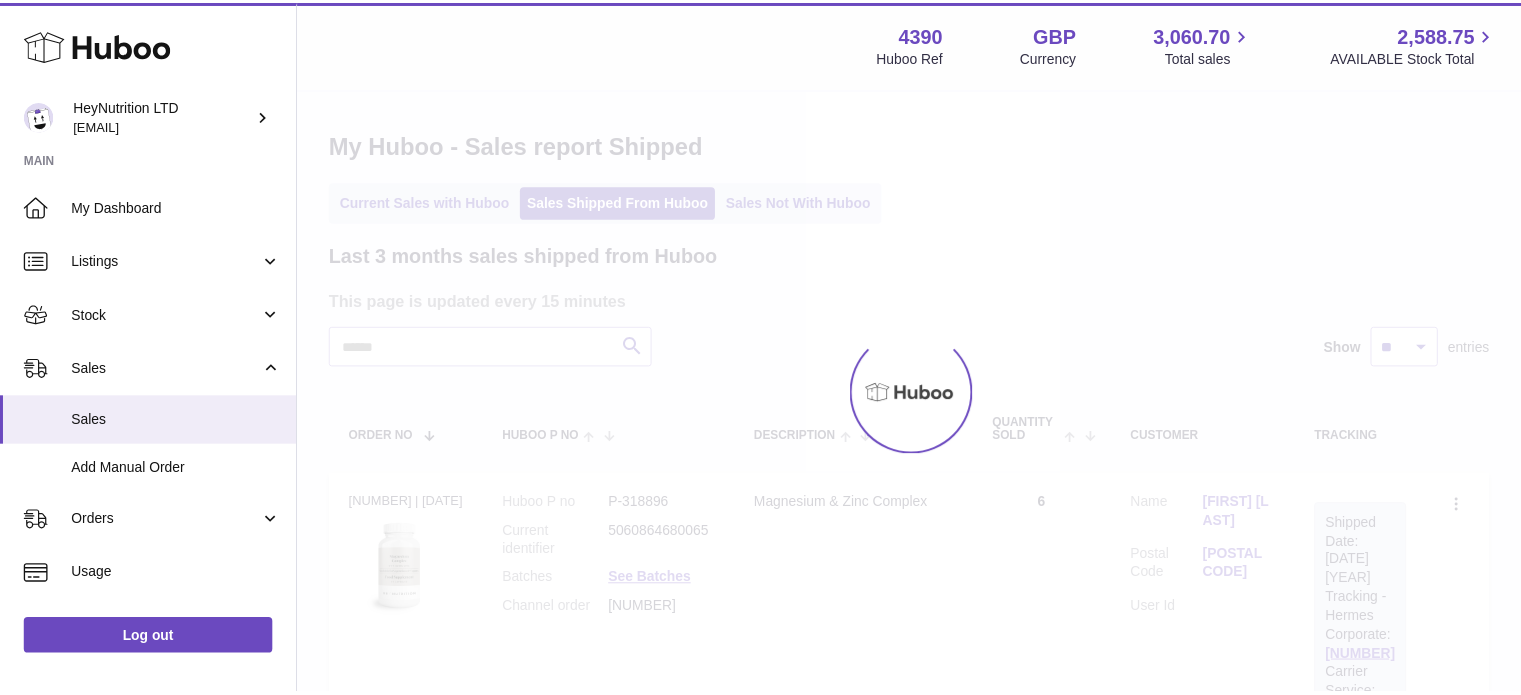 scroll, scrollTop: 0, scrollLeft: 0, axis: both 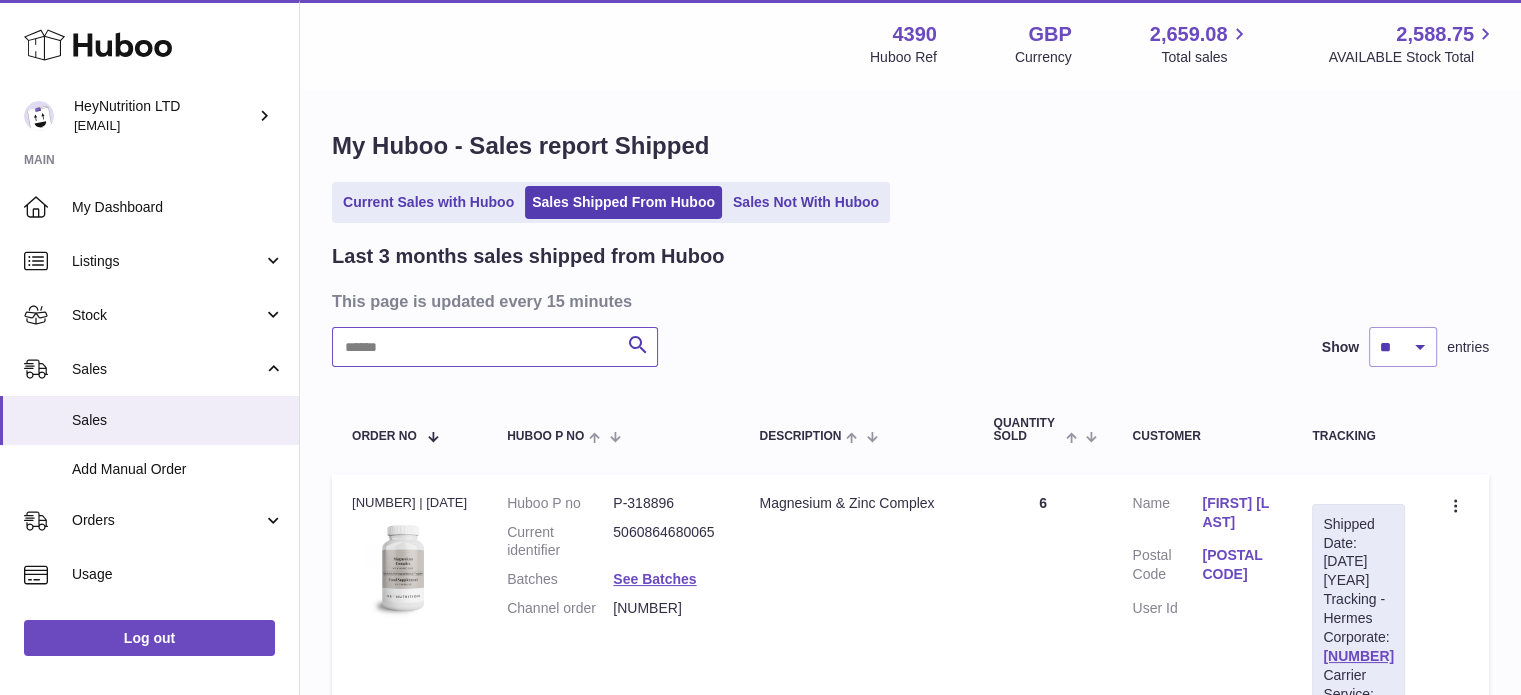 click at bounding box center (495, 347) 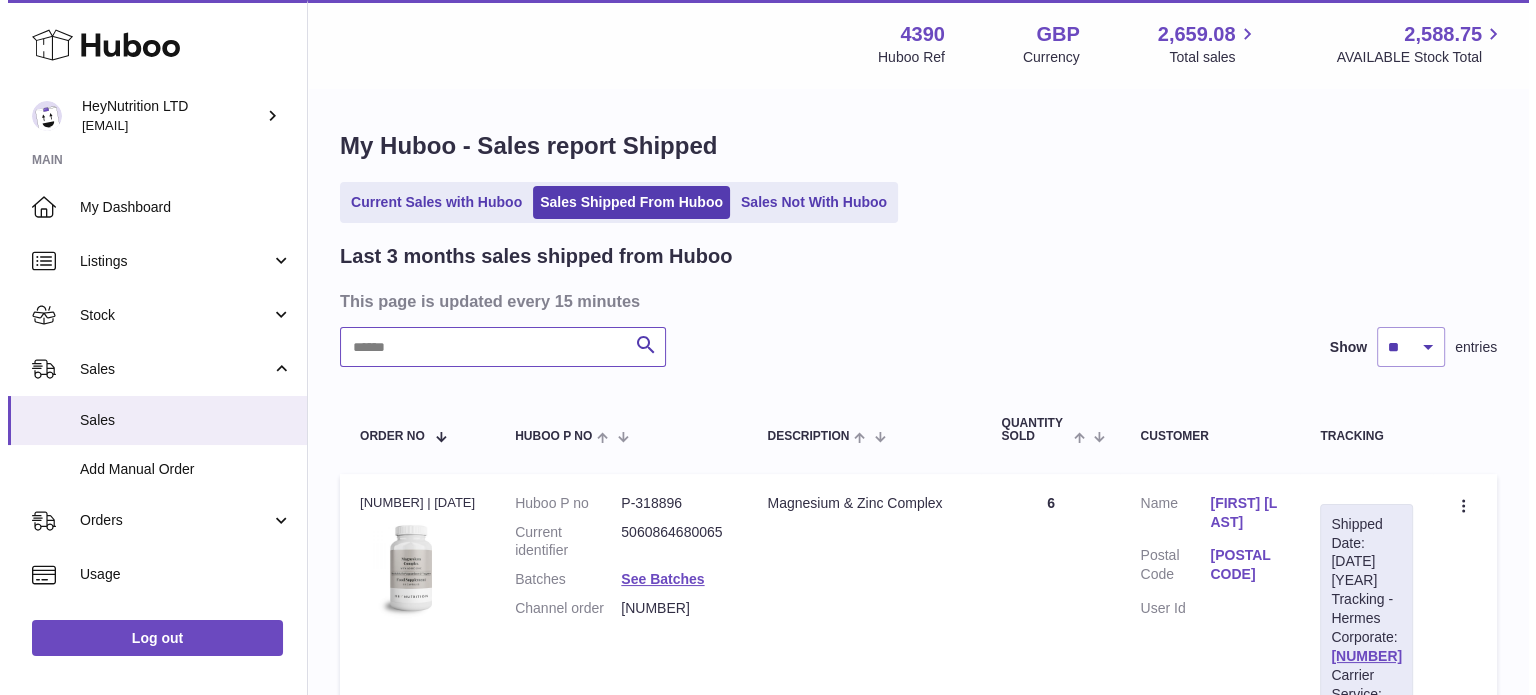 scroll, scrollTop: 0, scrollLeft: 0, axis: both 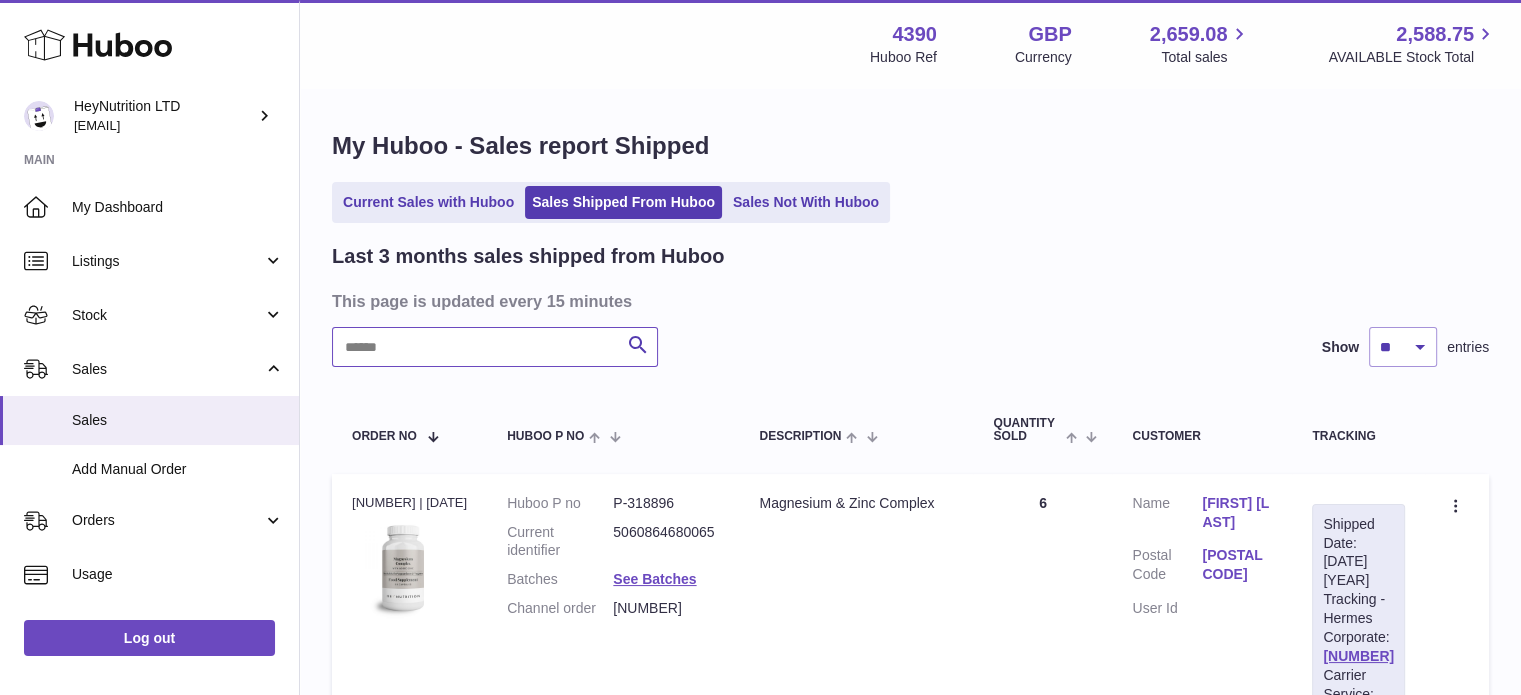 paste on "**********" 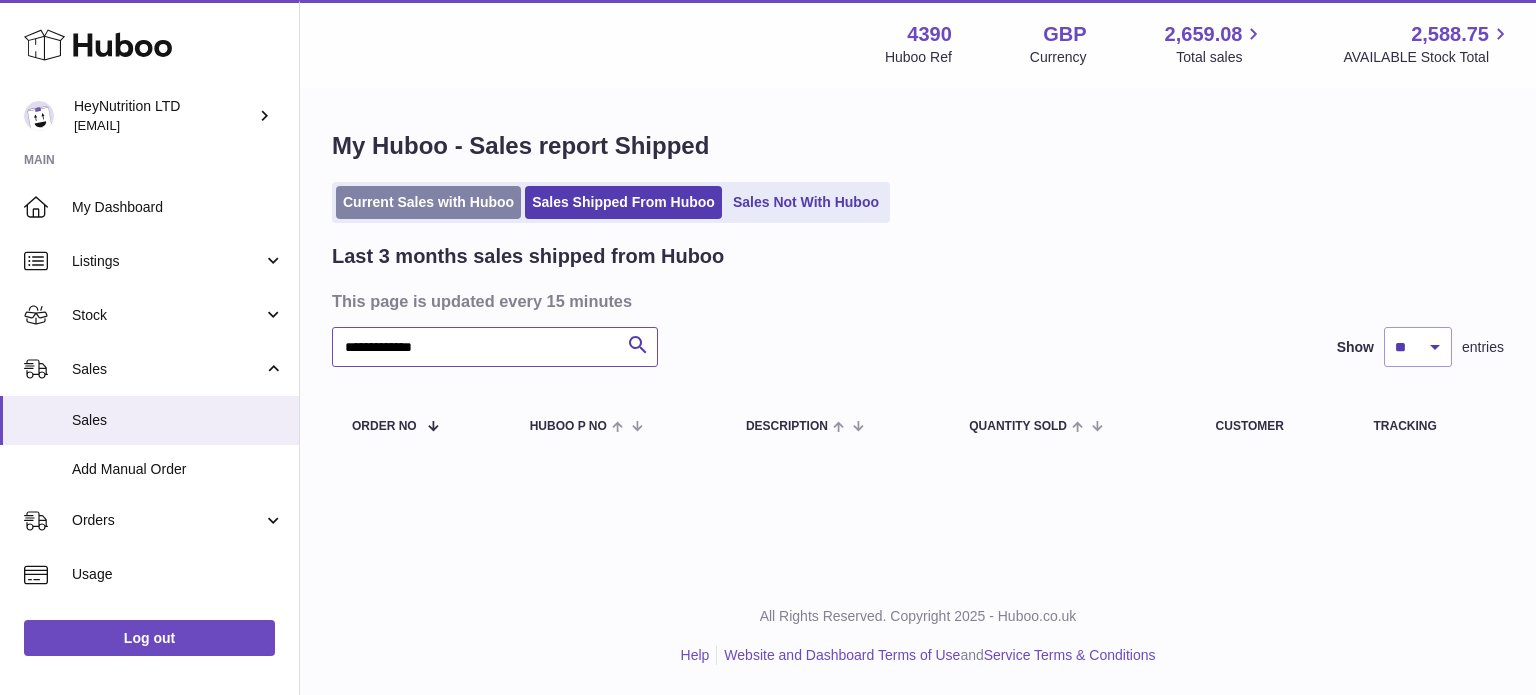 type on "**********" 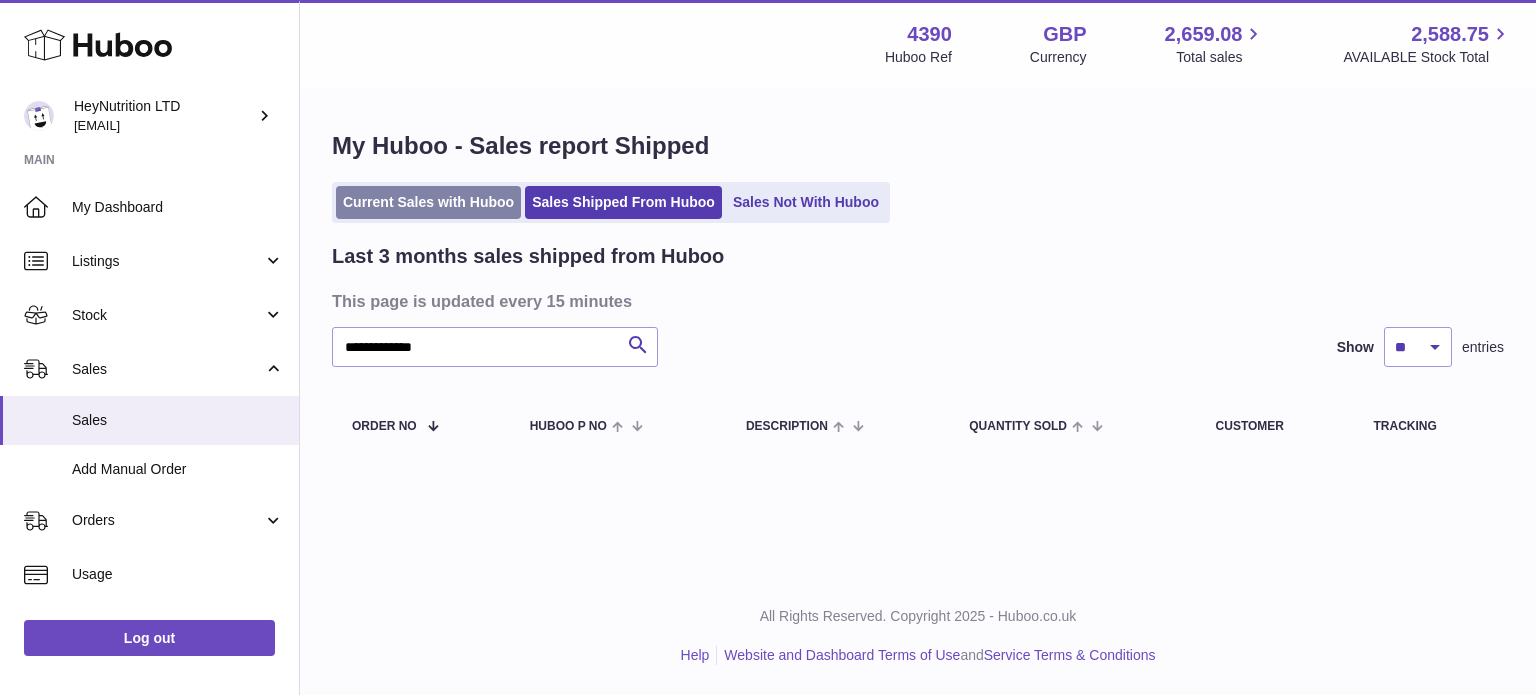 click on "Current Sales with Huboo" at bounding box center [428, 202] 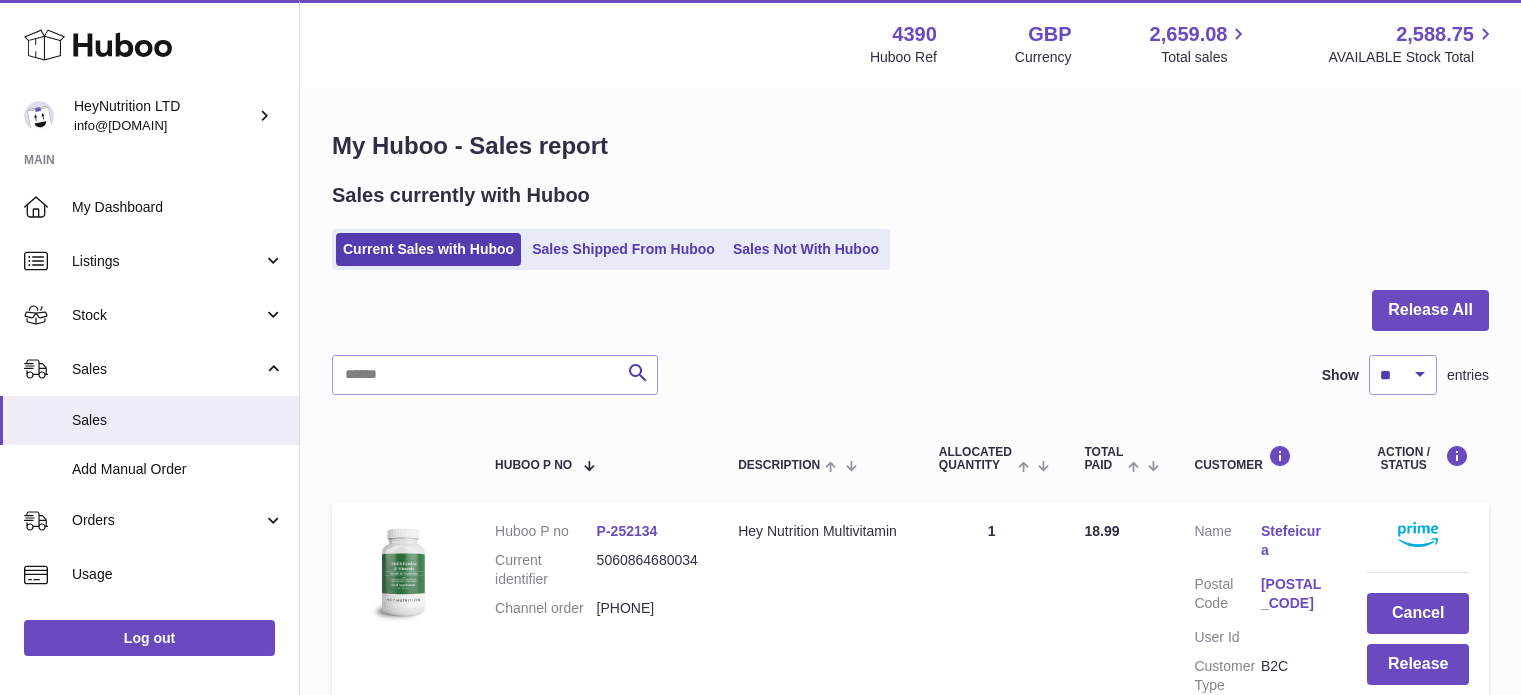 scroll, scrollTop: 0, scrollLeft: 0, axis: both 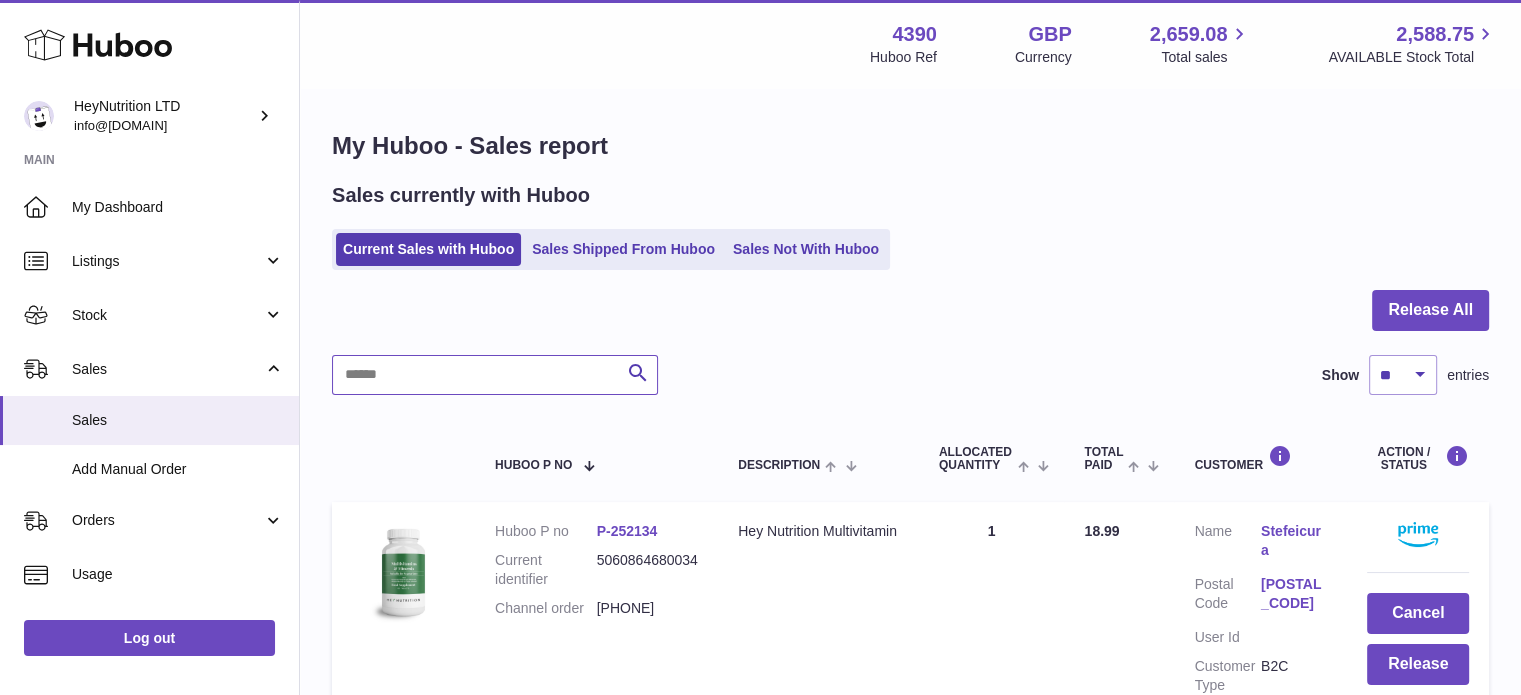 paste on "**********" 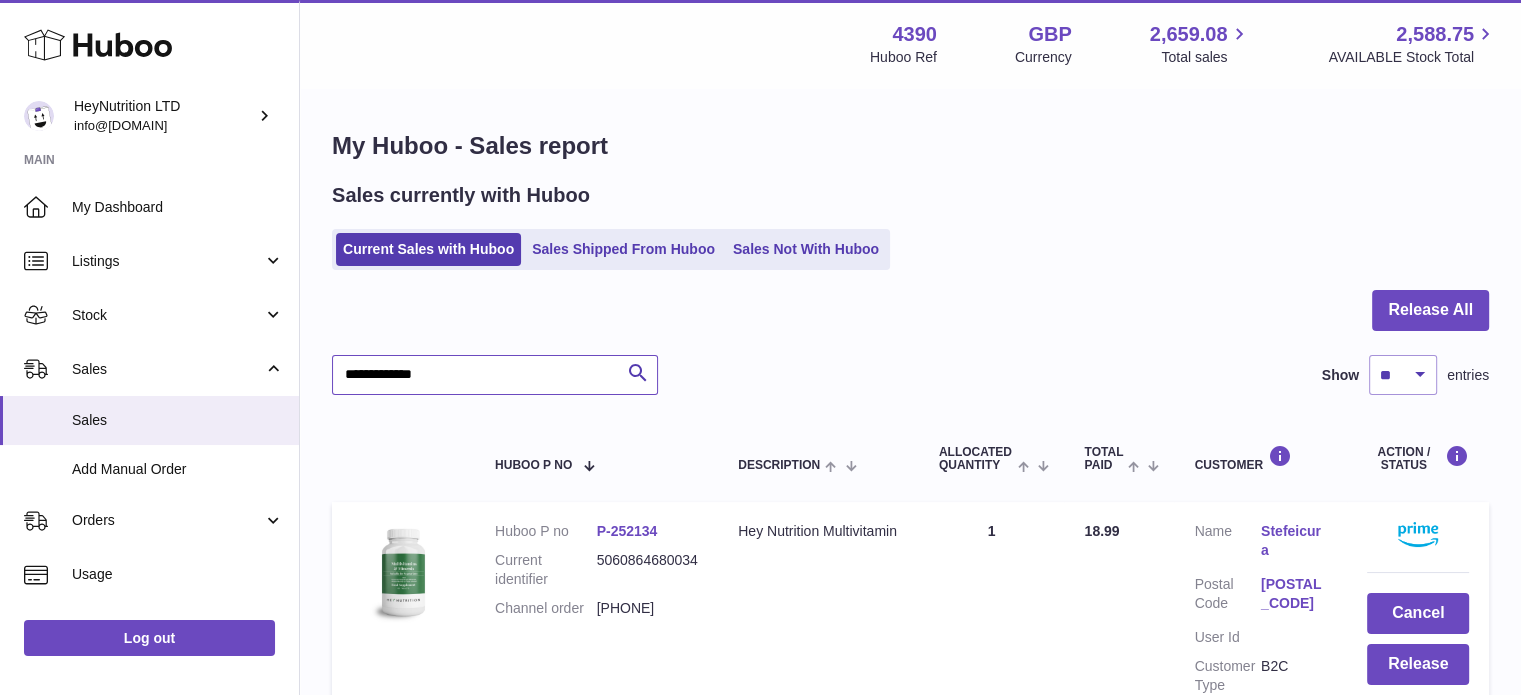 click on "**********" at bounding box center [495, 375] 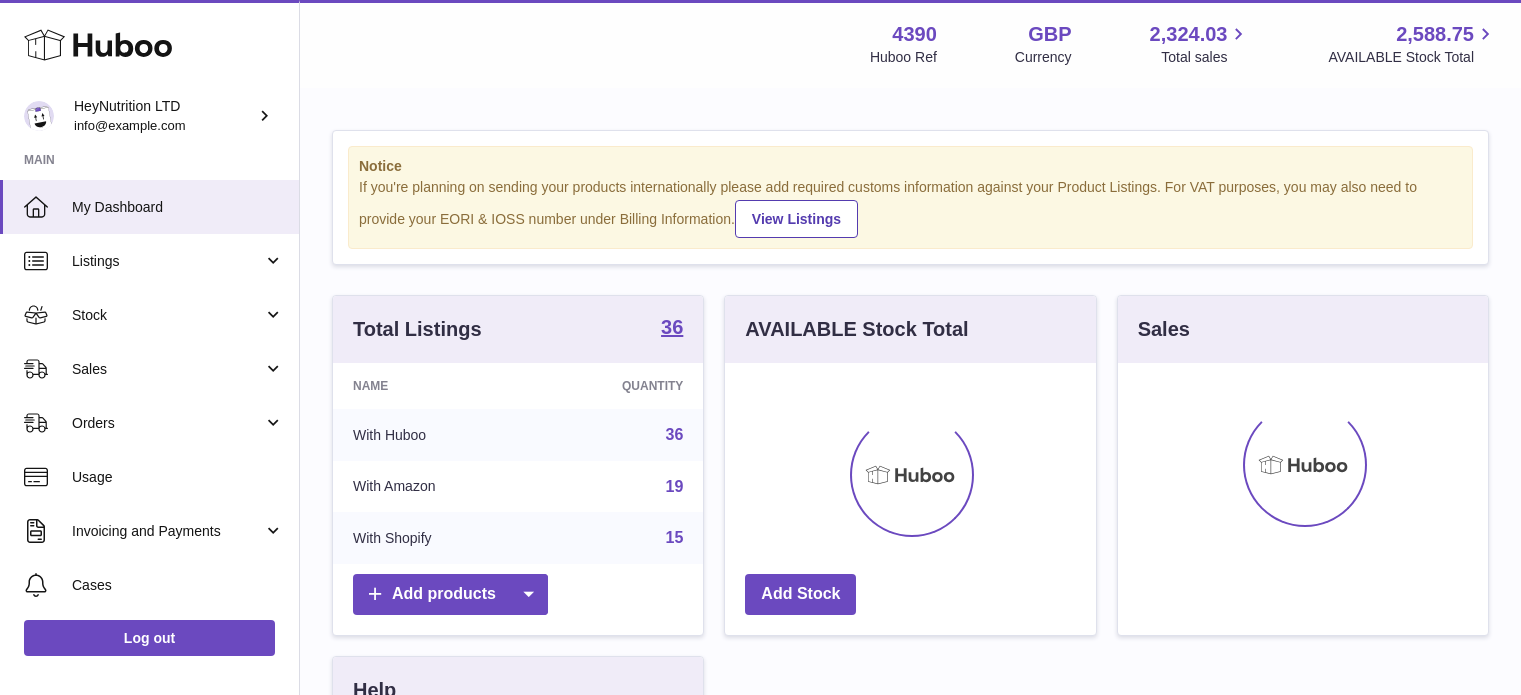 scroll, scrollTop: 0, scrollLeft: 0, axis: both 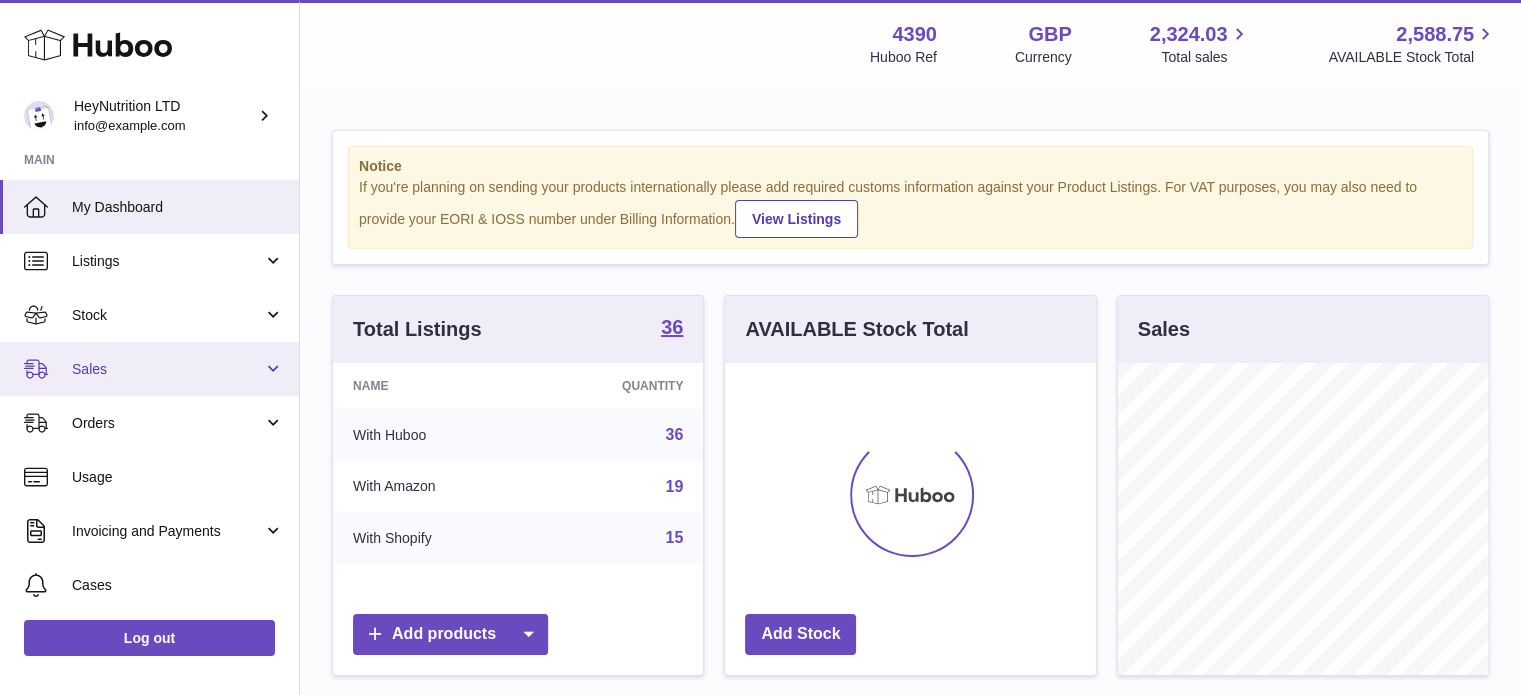 click on "Sales" at bounding box center (167, 369) 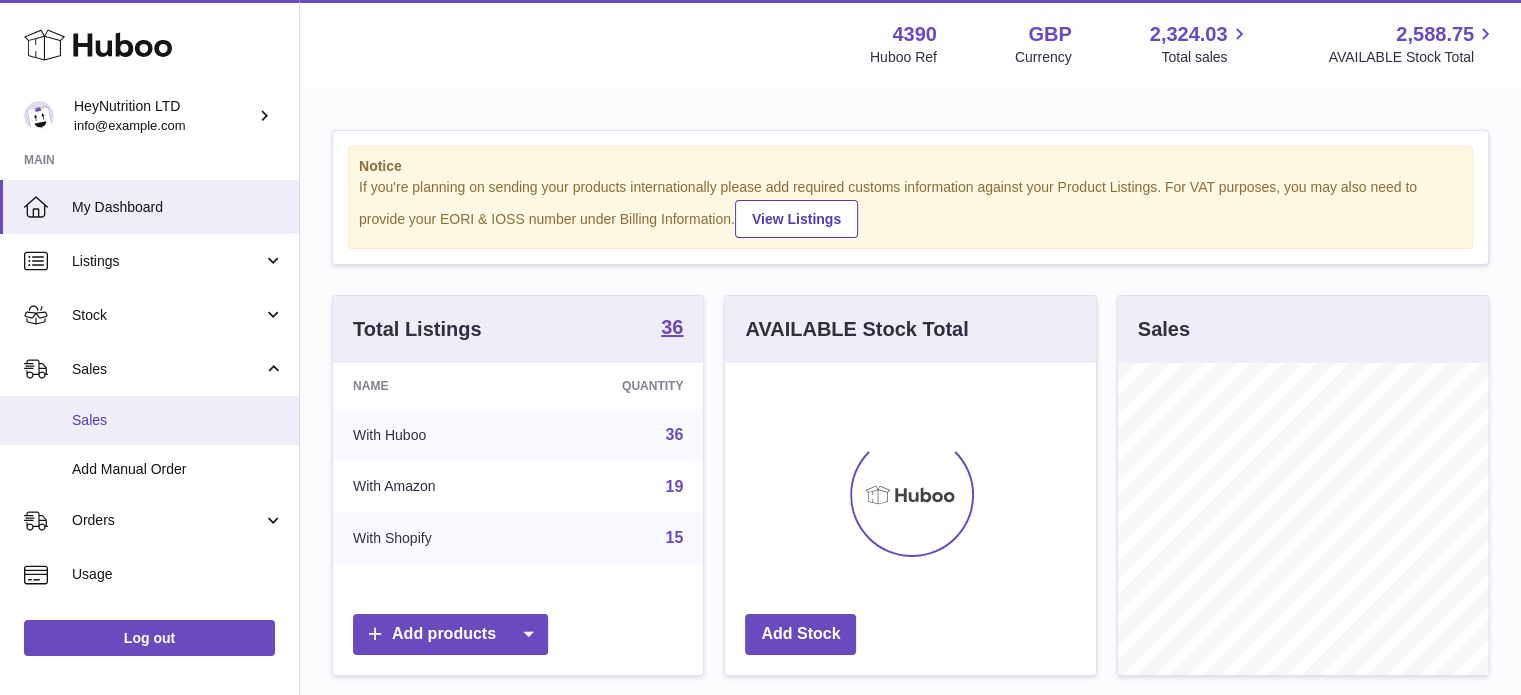 click on "Sales" at bounding box center [178, 420] 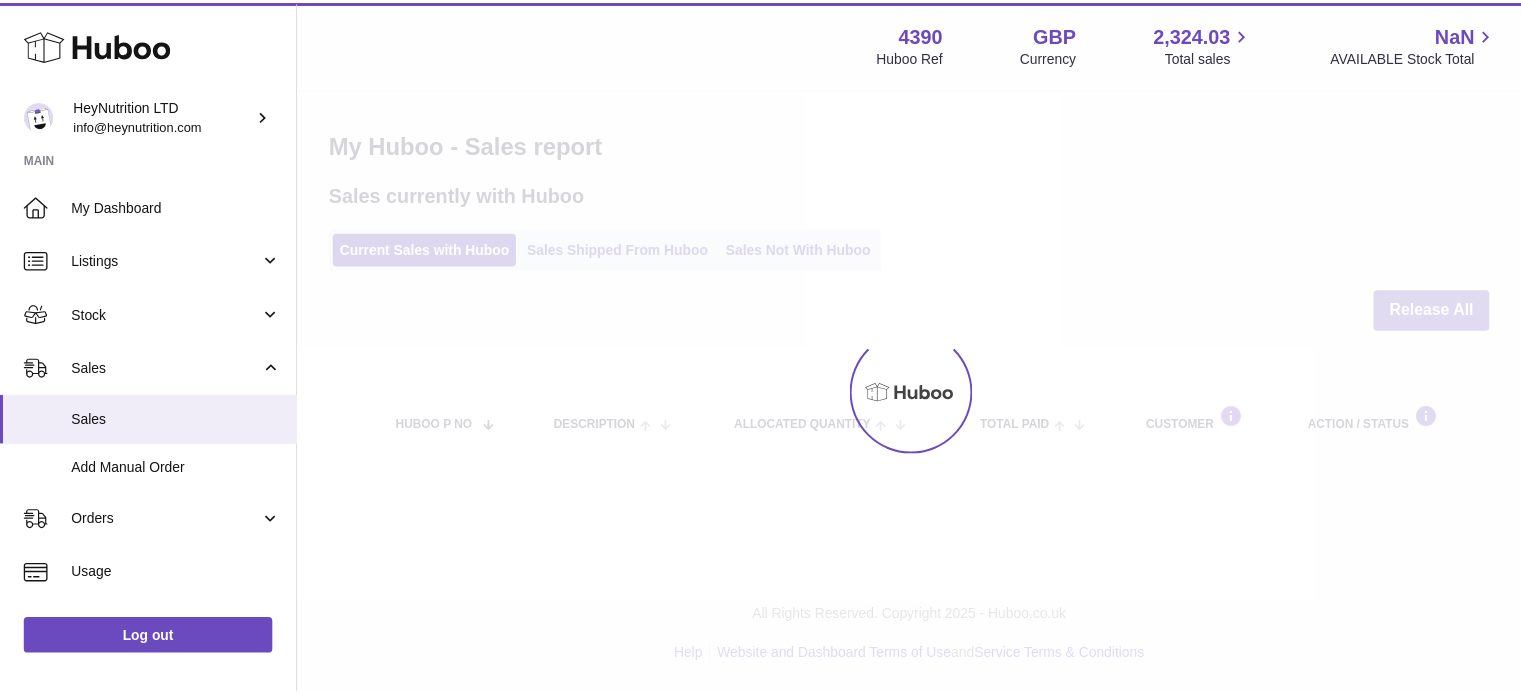 scroll, scrollTop: 0, scrollLeft: 0, axis: both 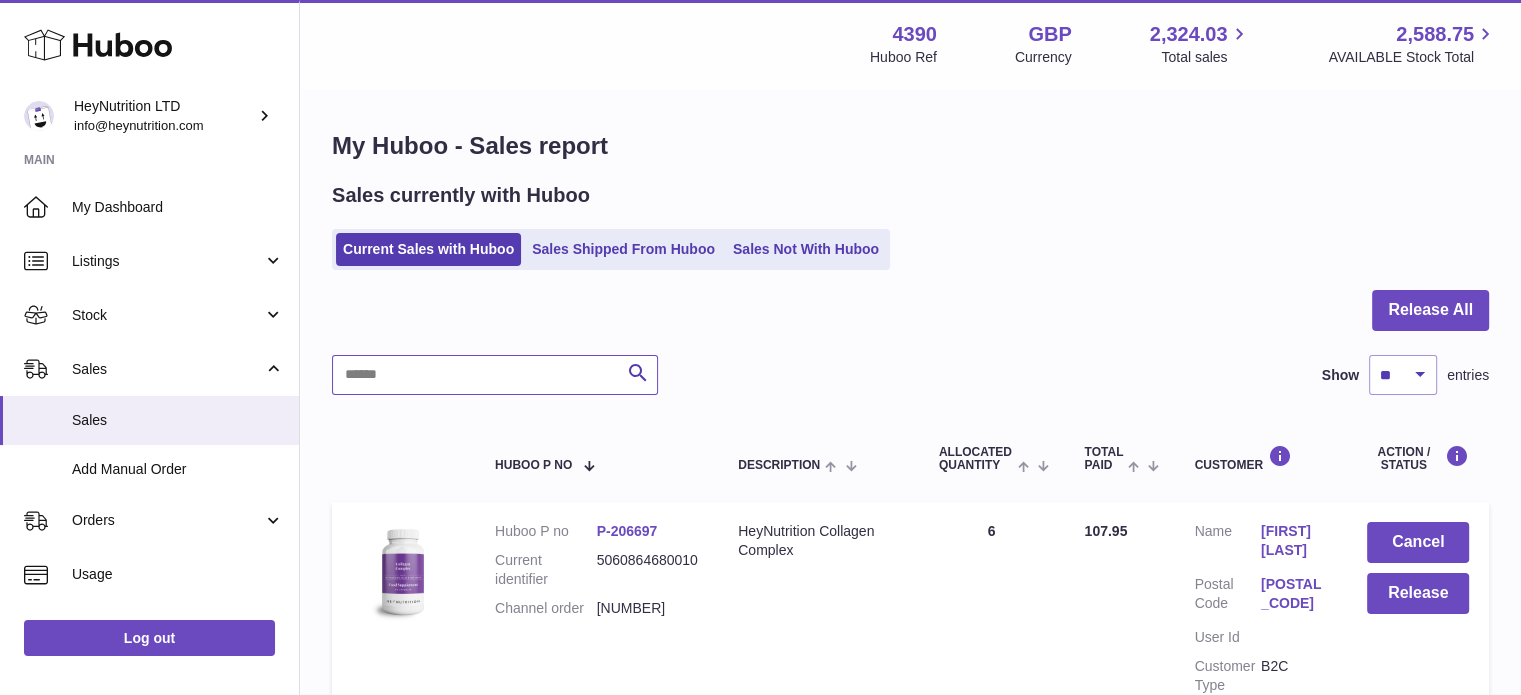 paste on "**********" 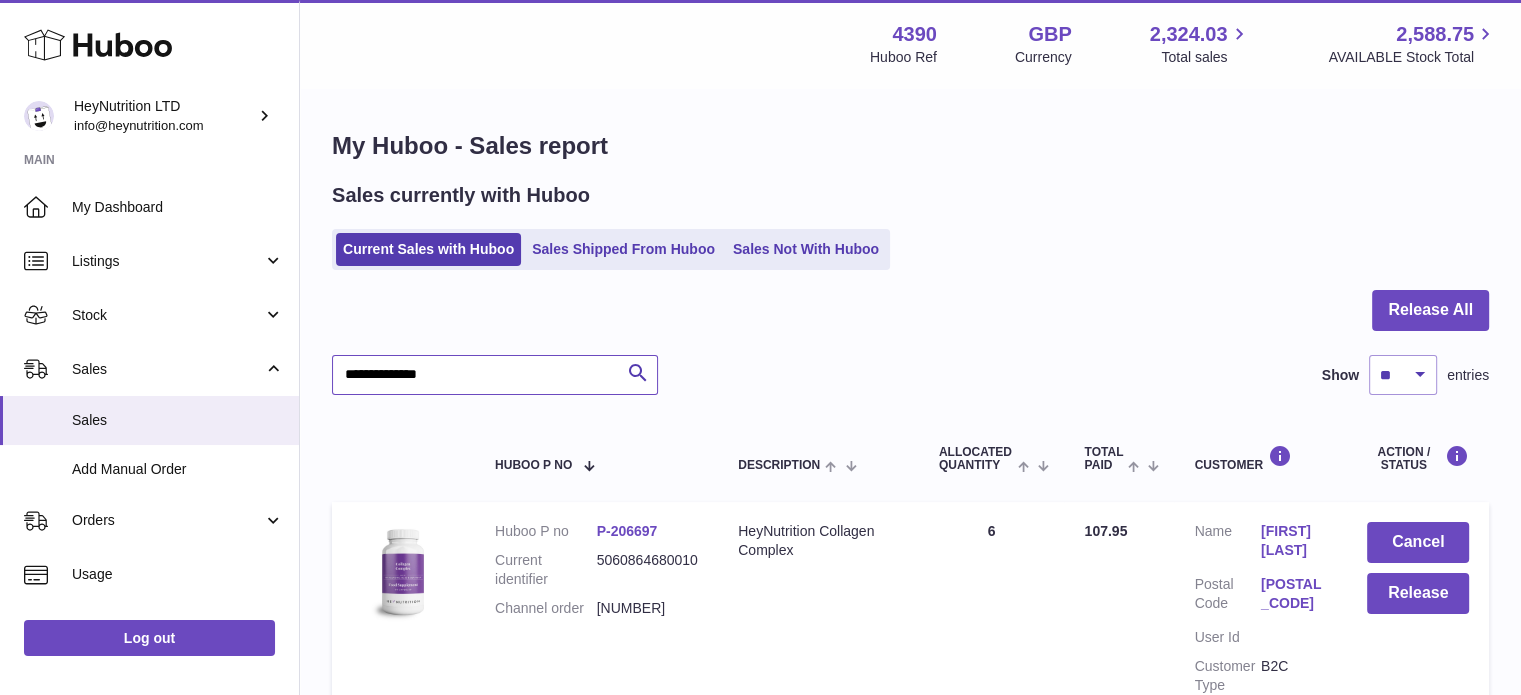 click on "**********" at bounding box center [495, 375] 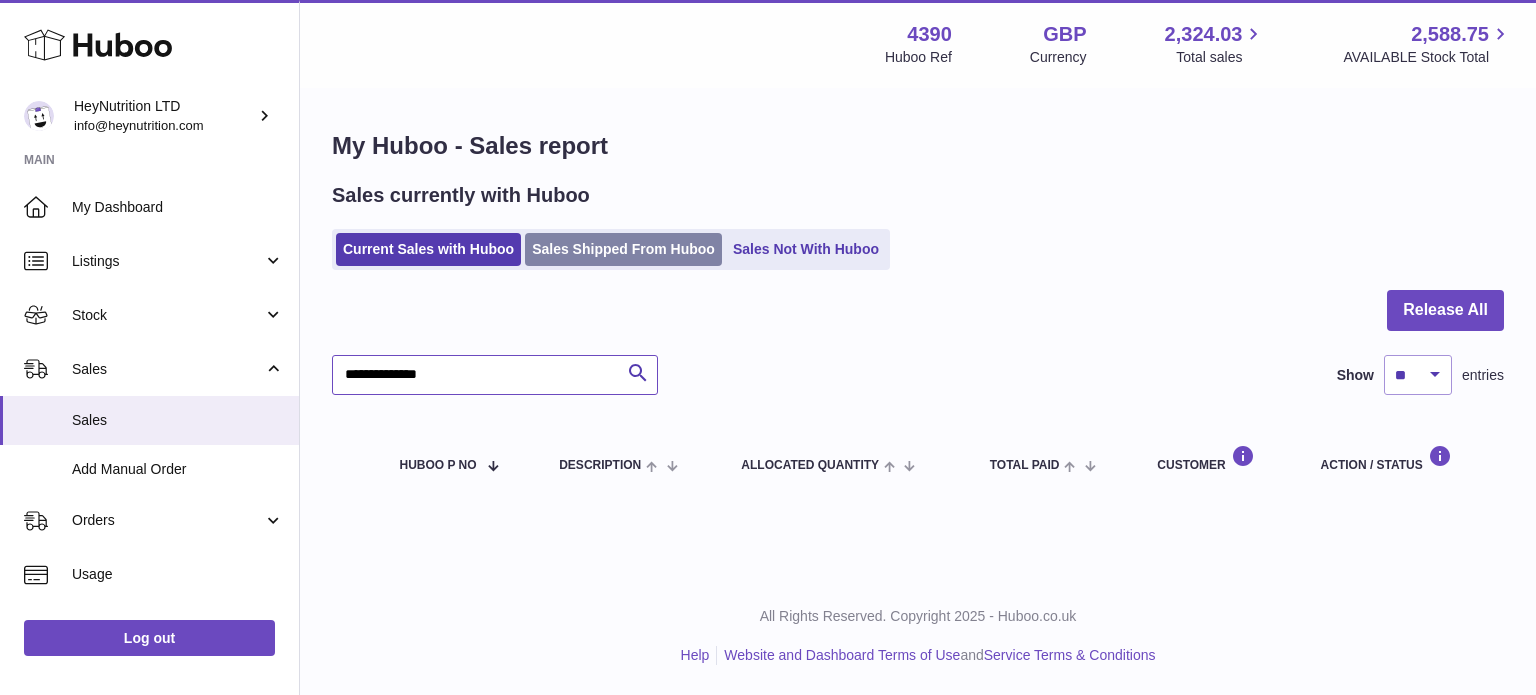 type on "**********" 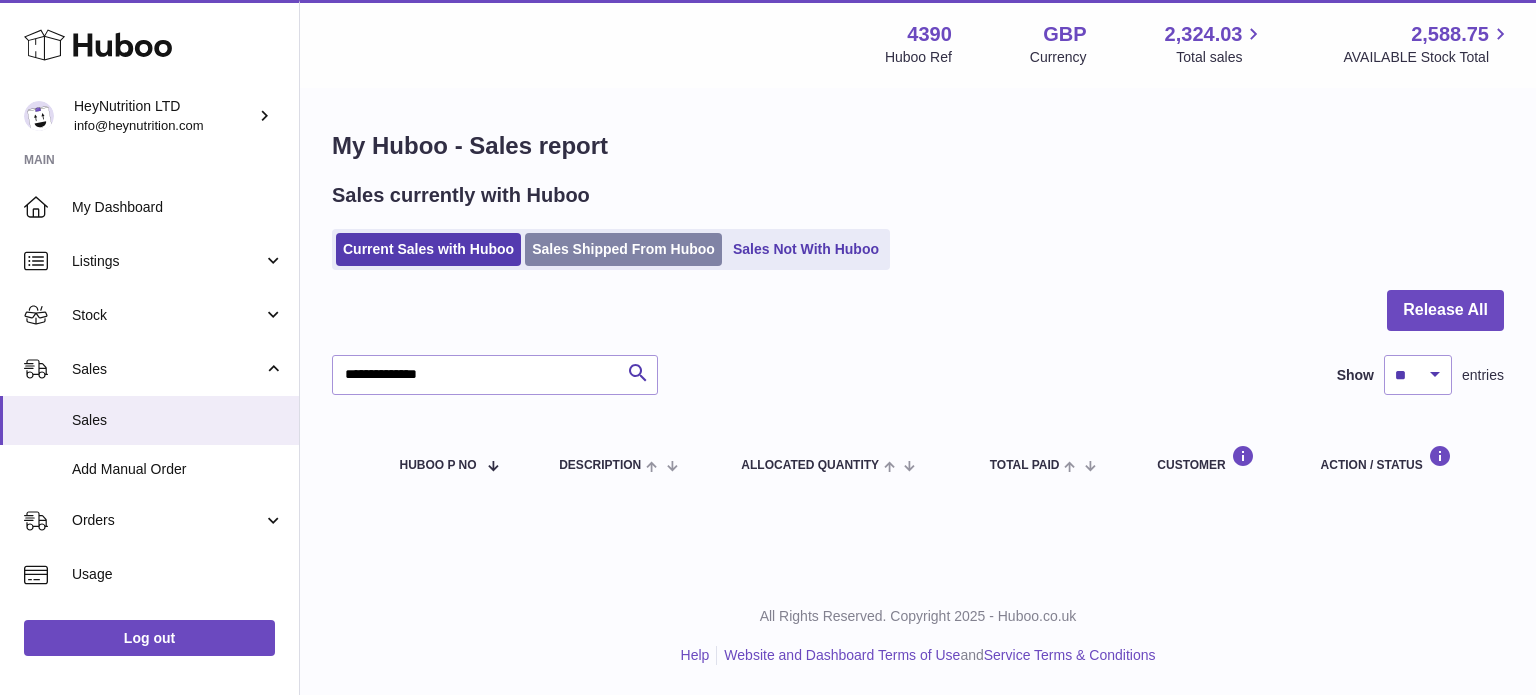 click on "Sales Shipped From Huboo" at bounding box center (623, 249) 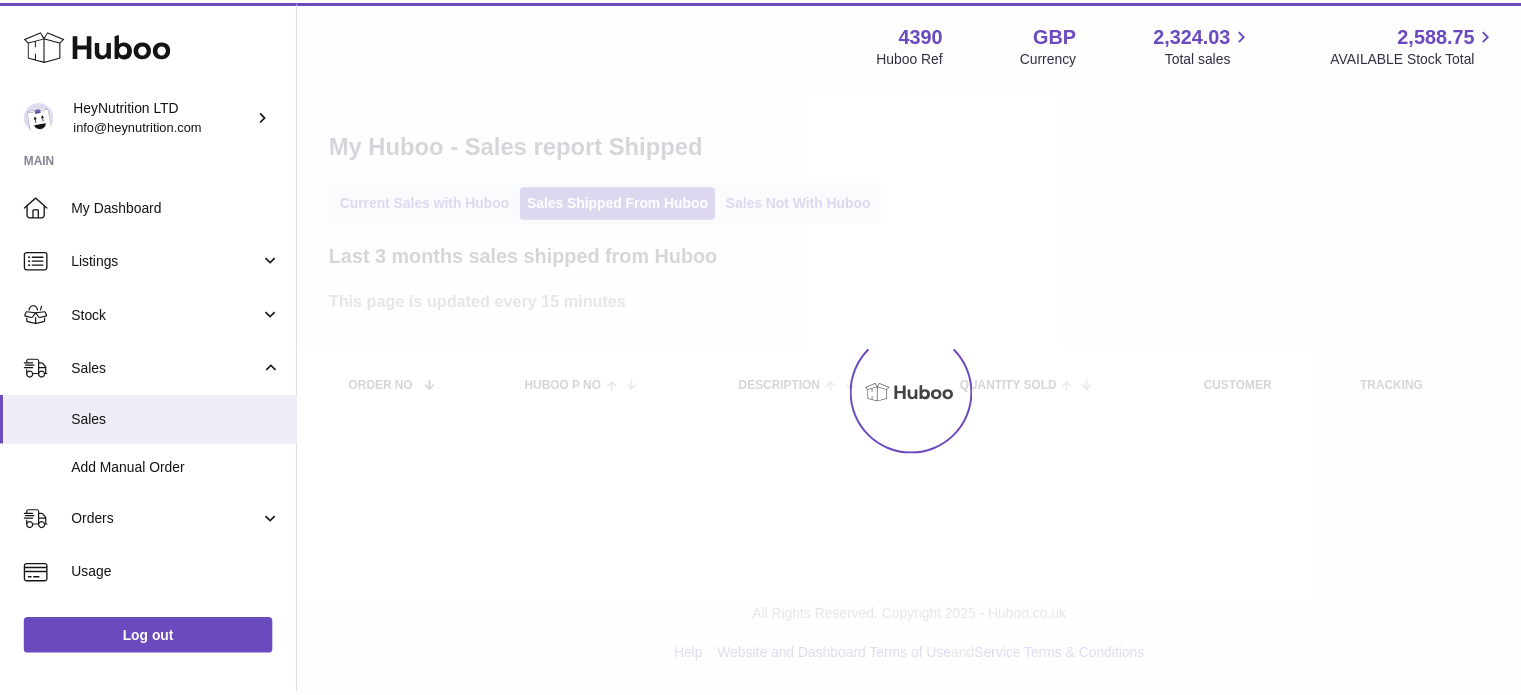 scroll, scrollTop: 0, scrollLeft: 0, axis: both 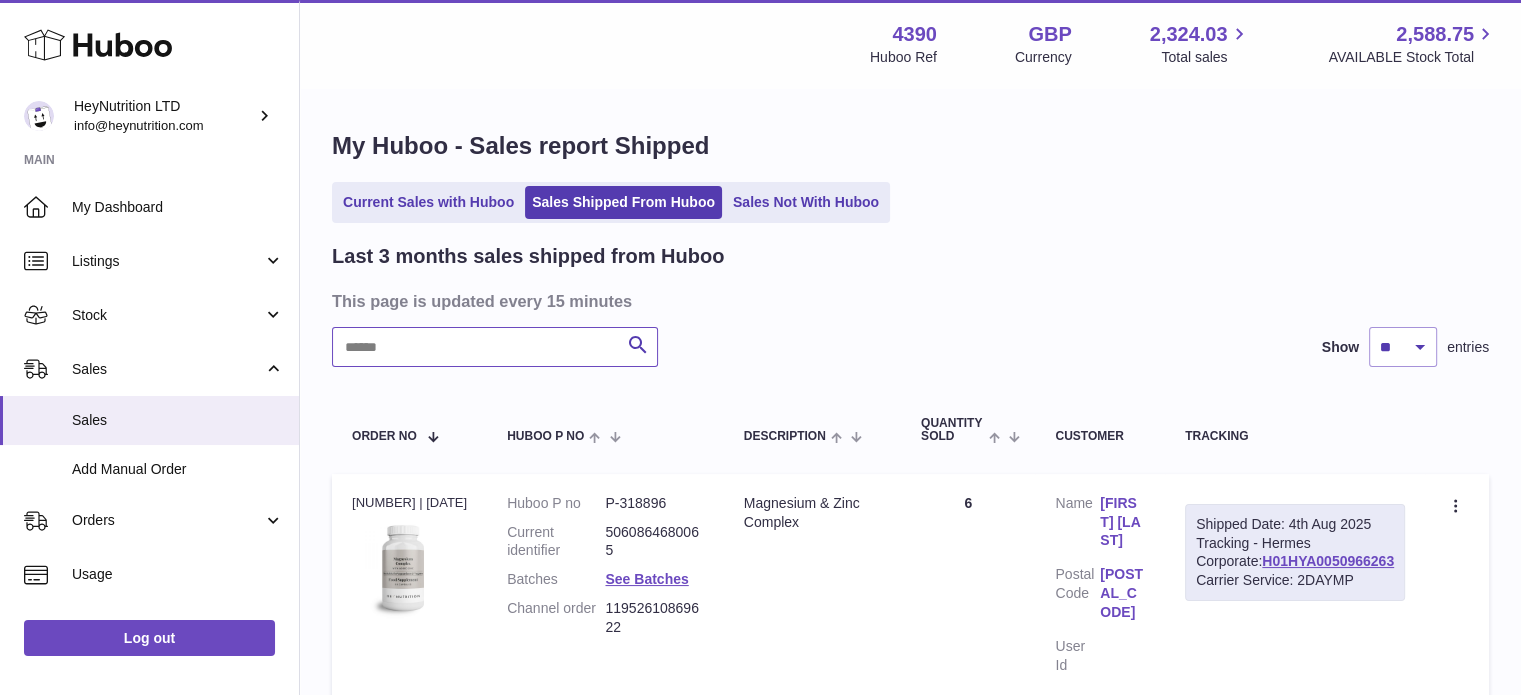 paste on "**********" 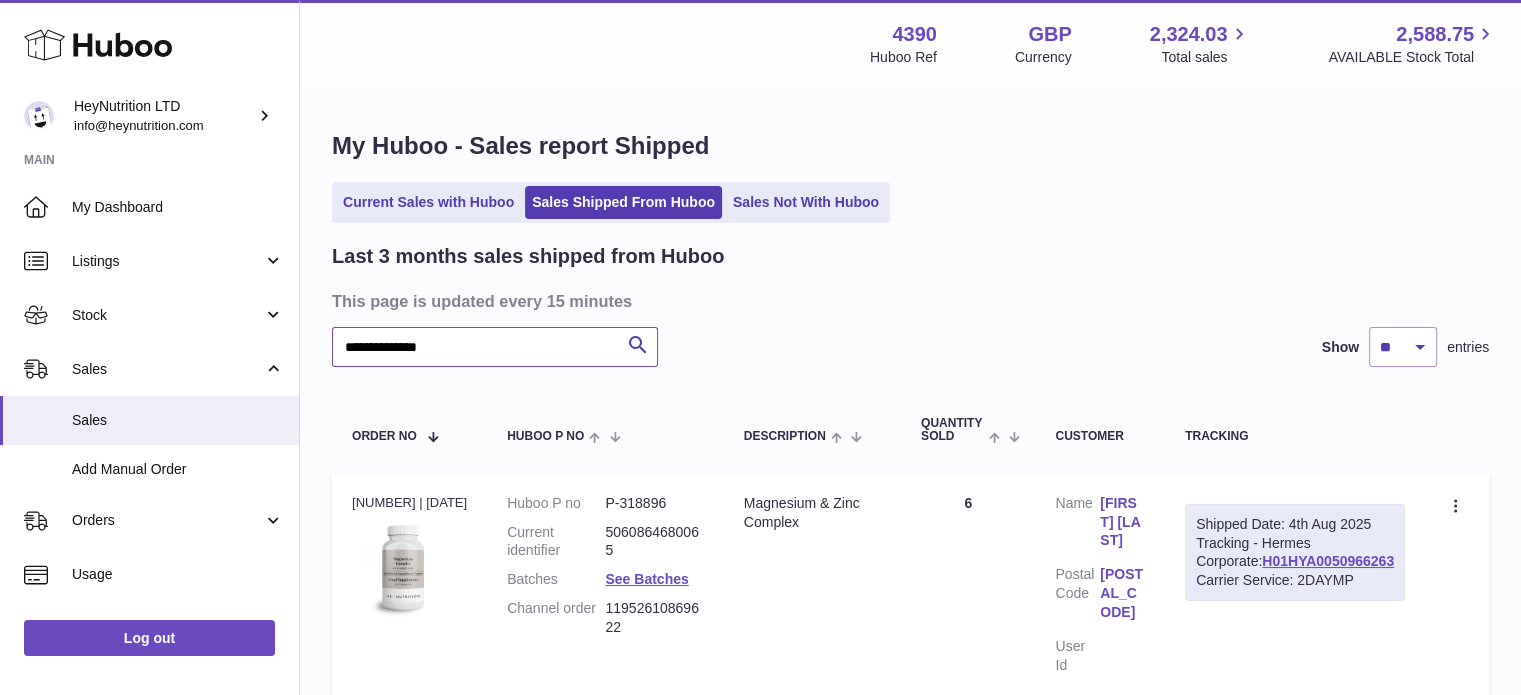 click on "**********" at bounding box center (495, 347) 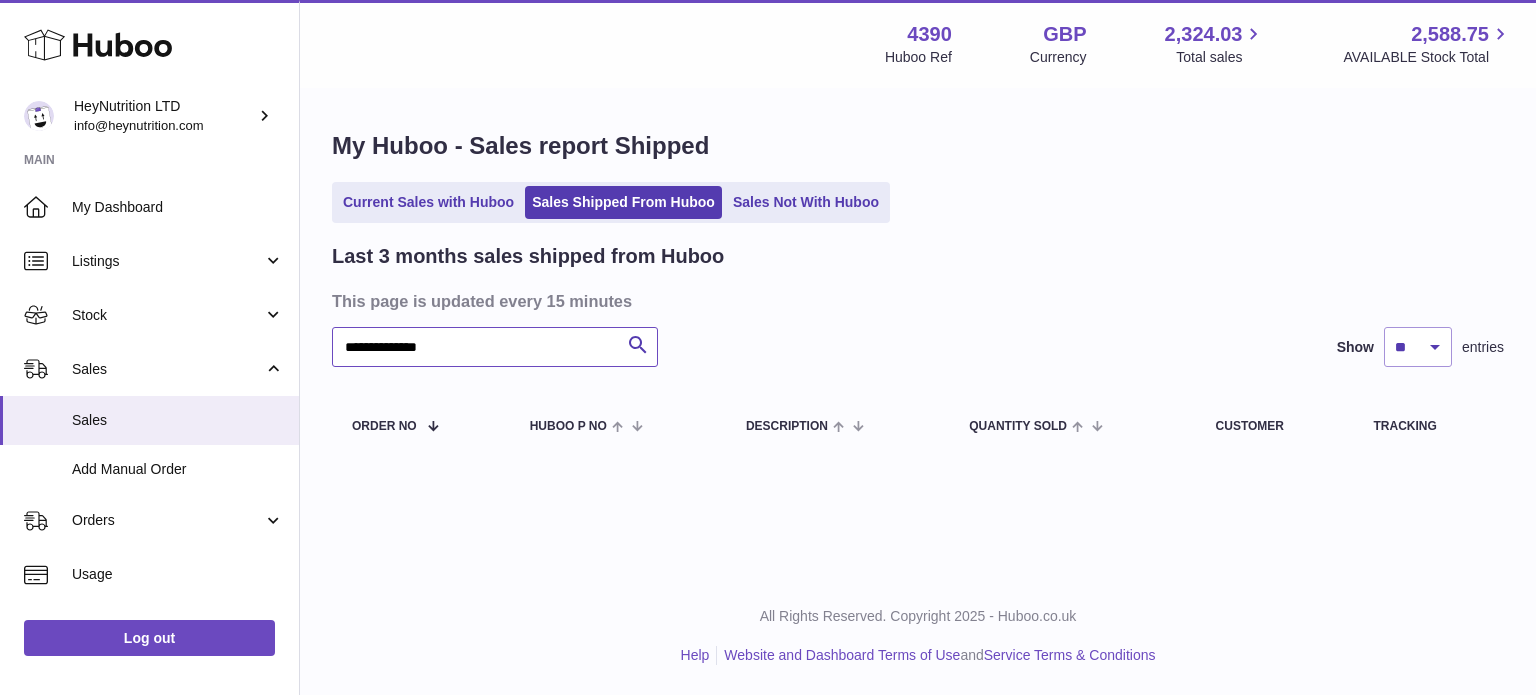 type on "**********" 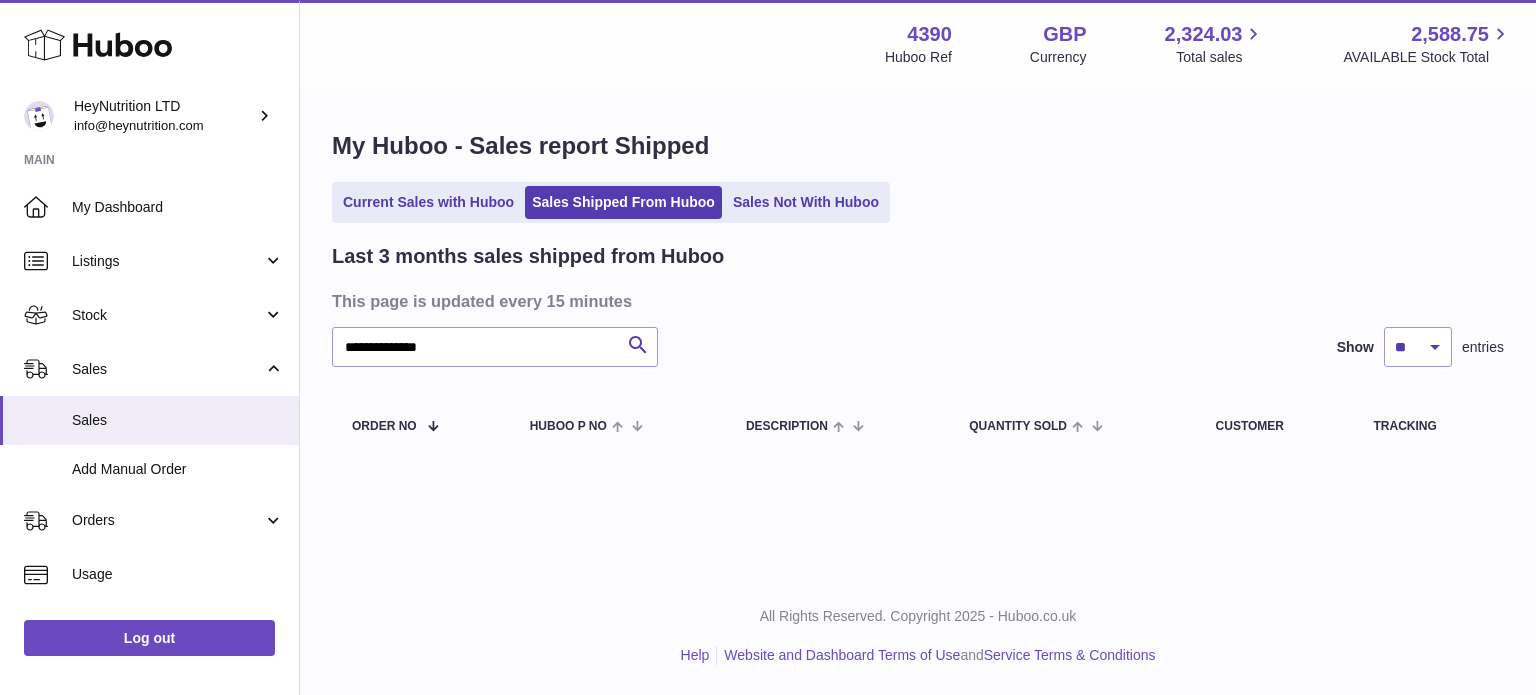 click on "**********" at bounding box center (918, 296) 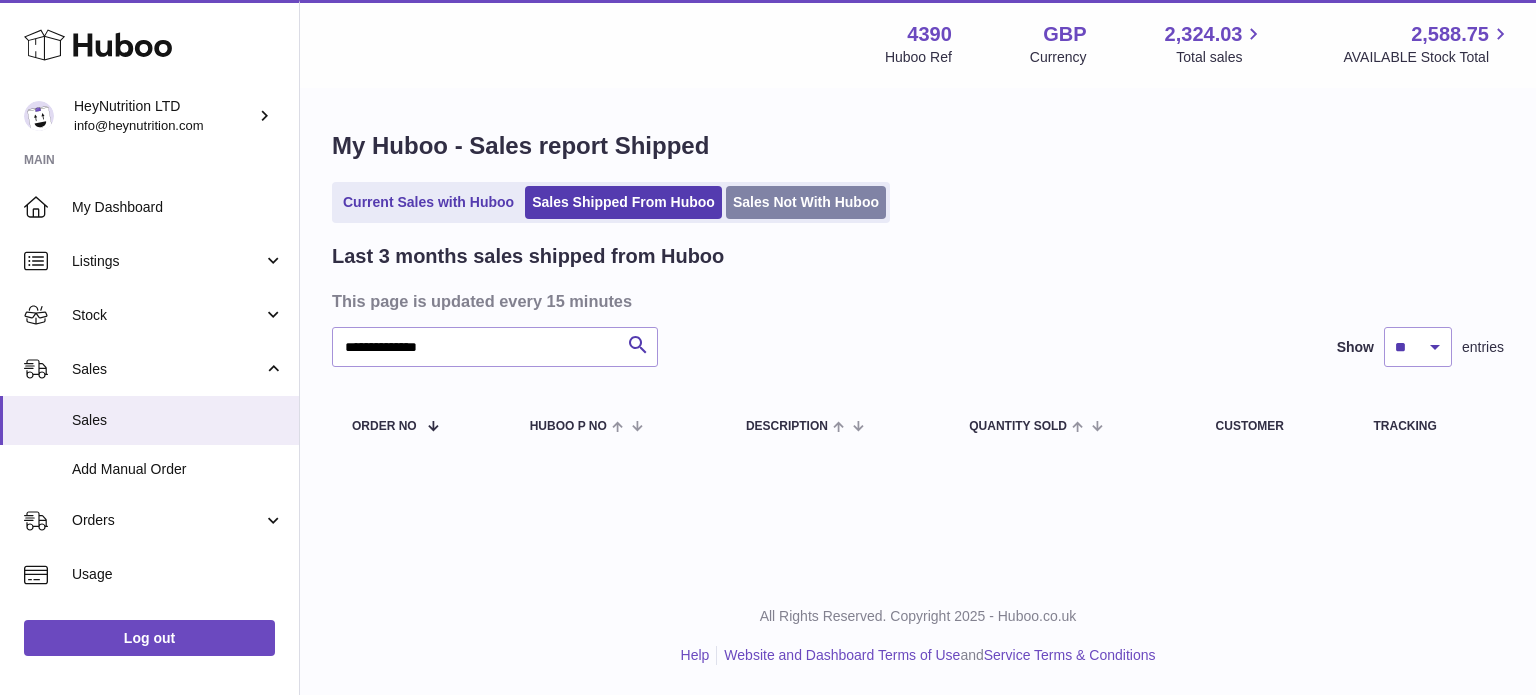 click on "Sales Not With Huboo" at bounding box center [806, 202] 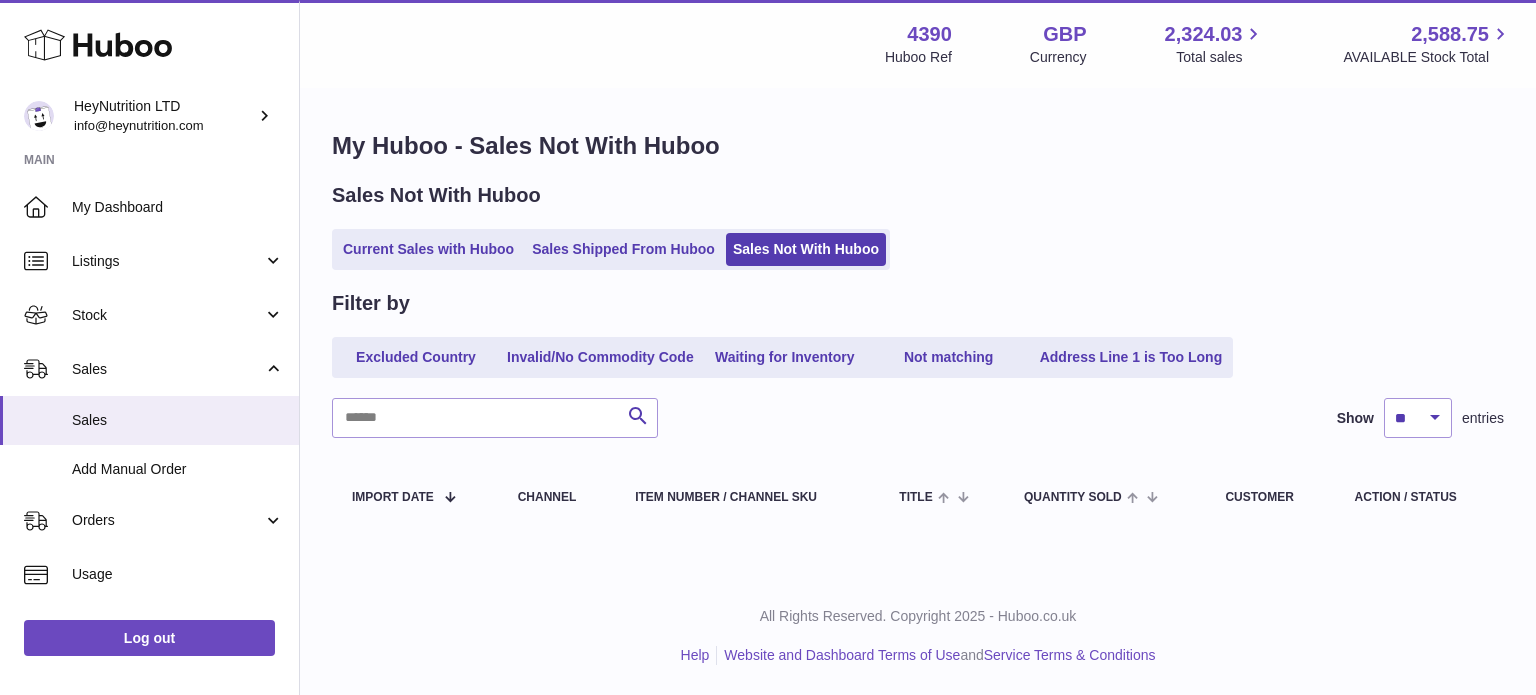 scroll, scrollTop: 0, scrollLeft: 0, axis: both 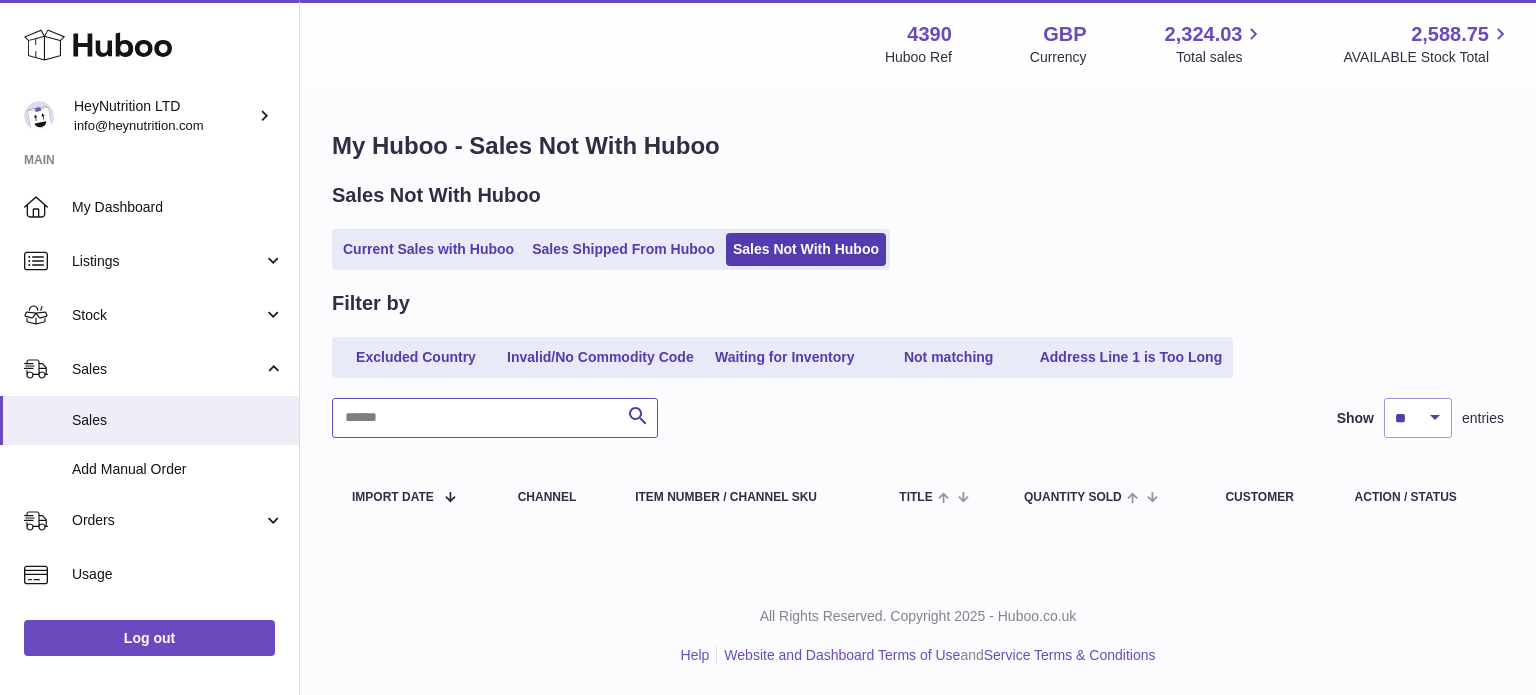 paste on "**********" 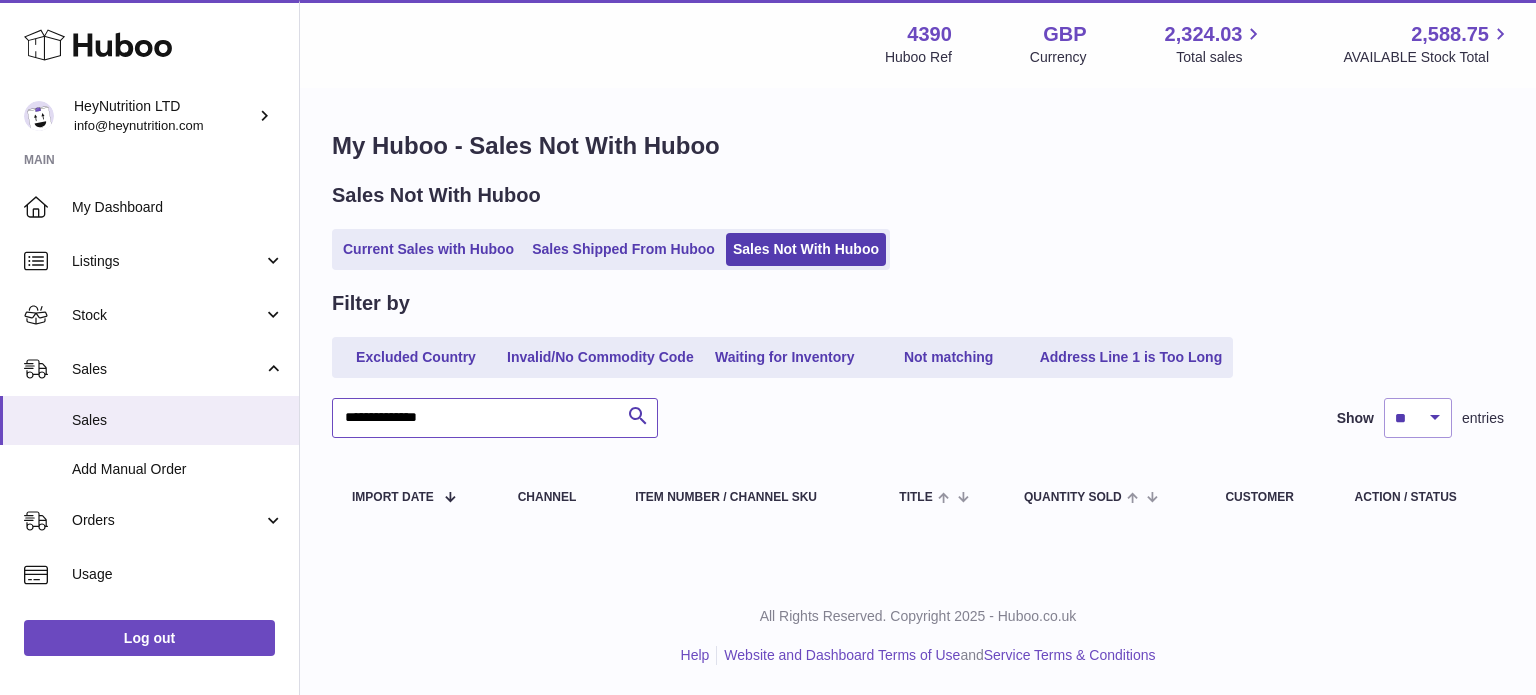 click on "**********" at bounding box center [495, 418] 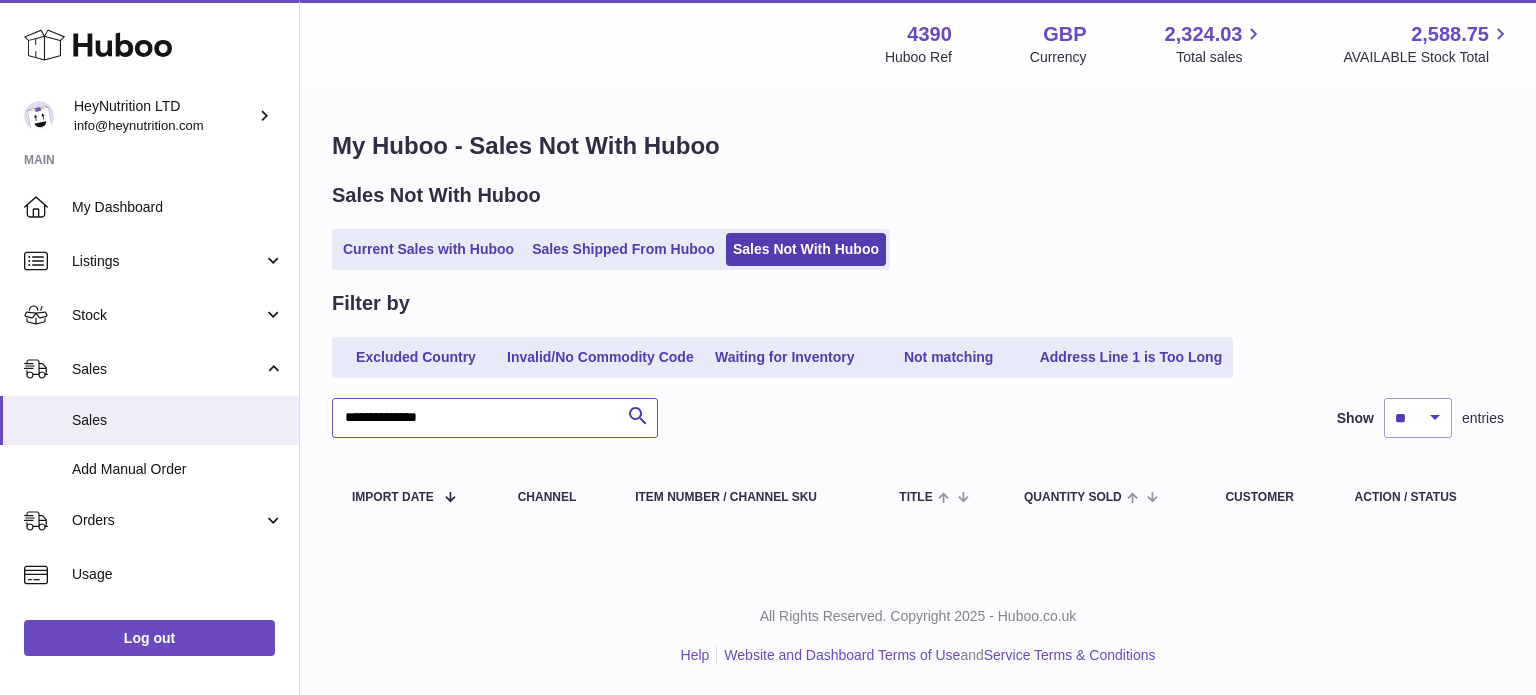 click on "**********" at bounding box center [495, 418] 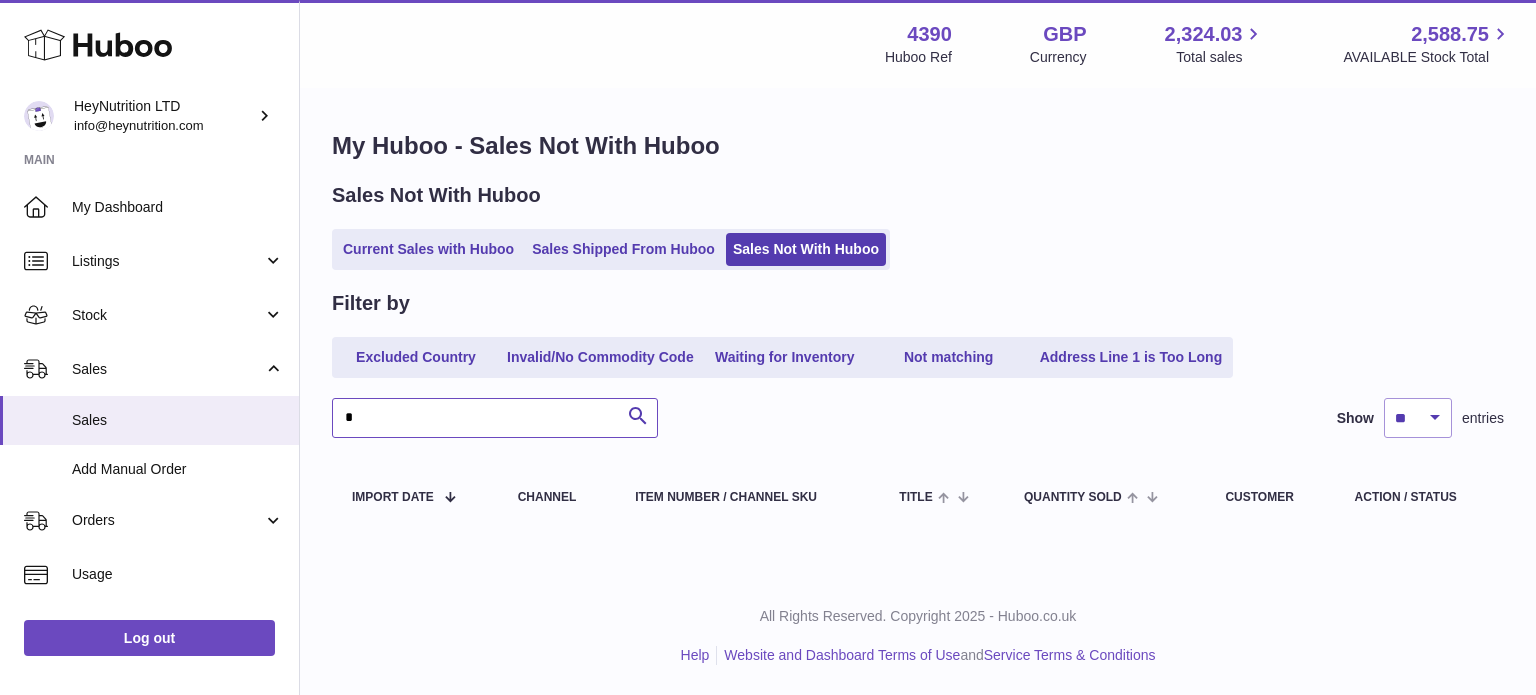 paste on "**********" 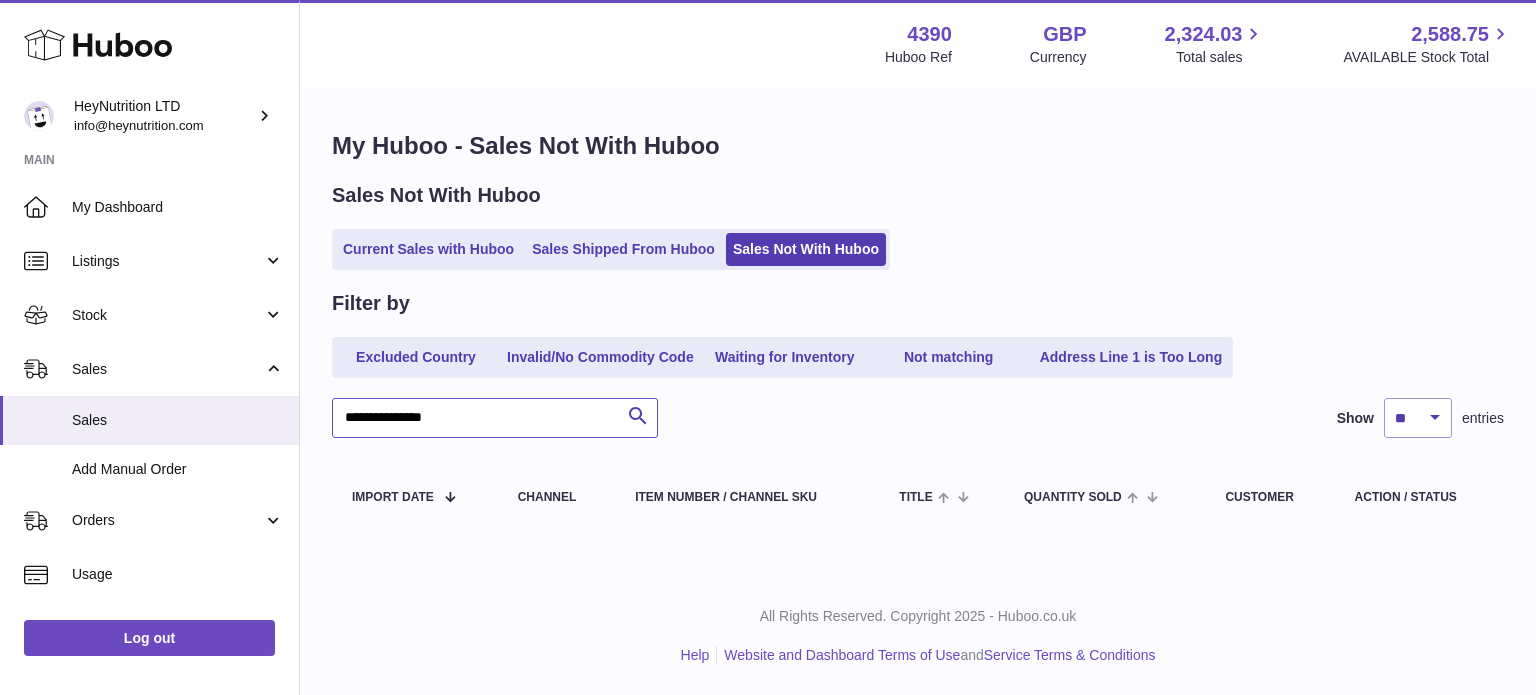 click on "**********" at bounding box center (495, 418) 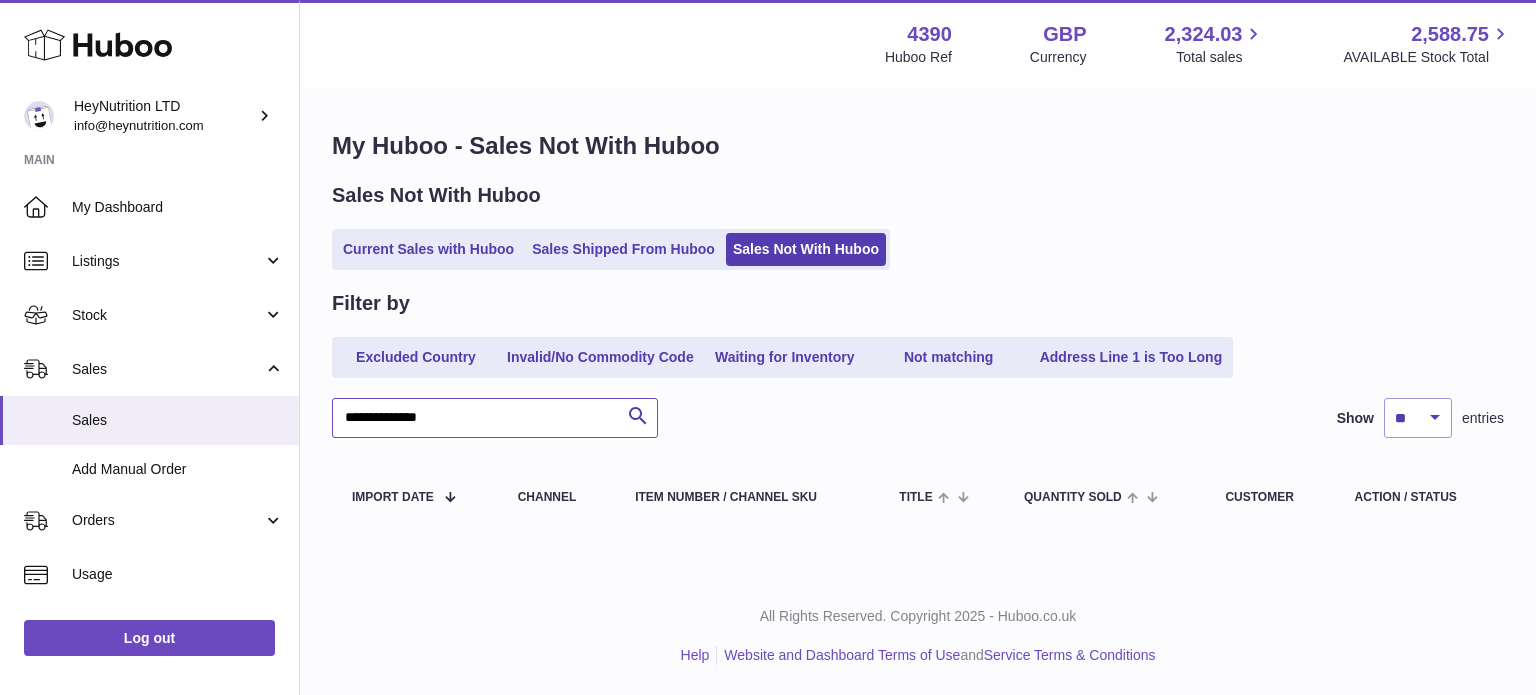 type on "**********" 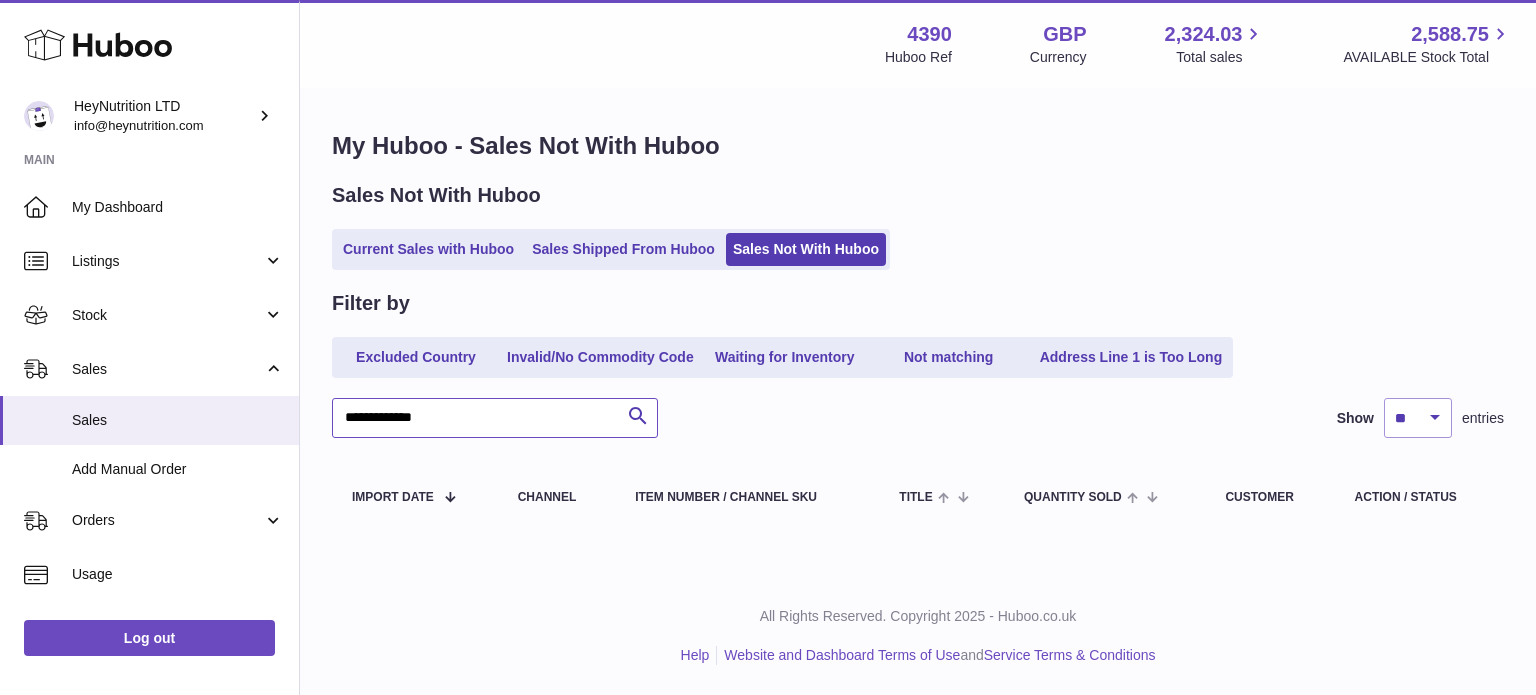 click on "**********" at bounding box center [495, 418] 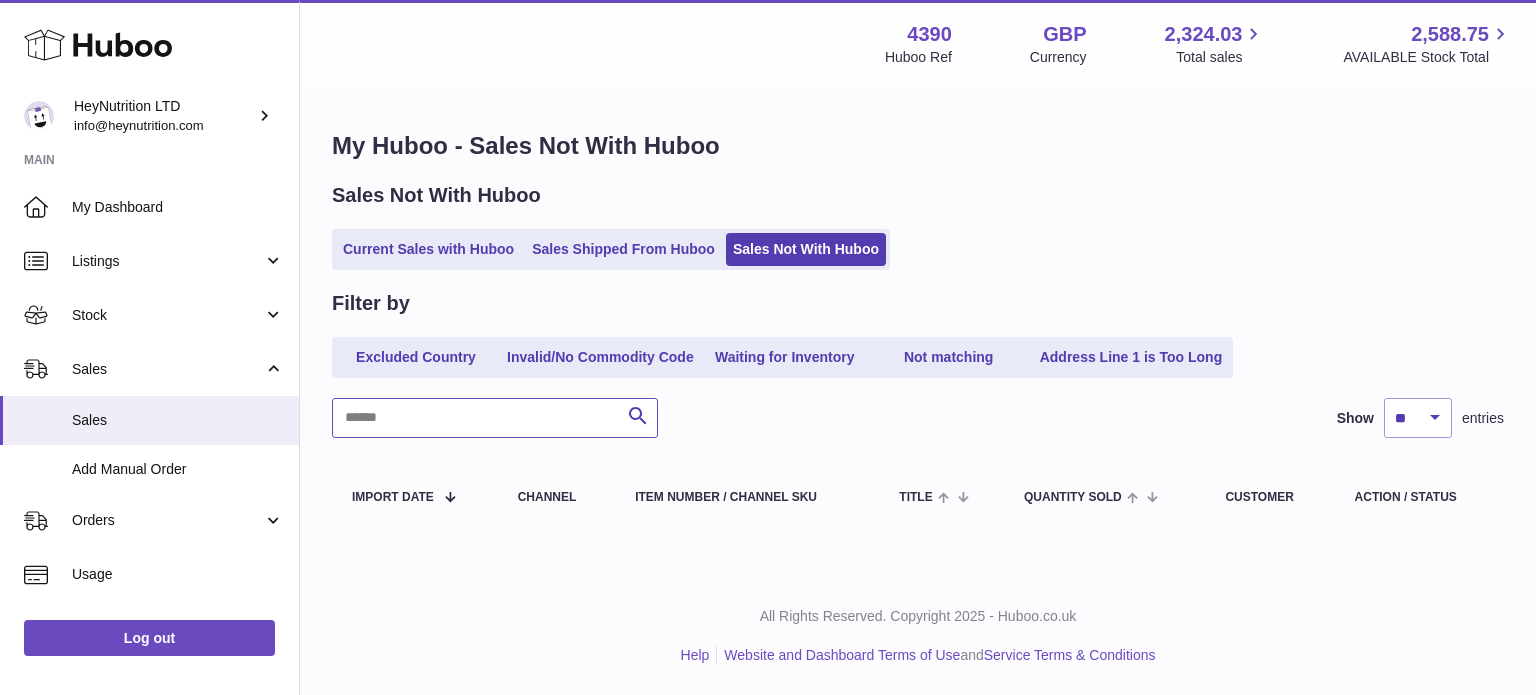 type on "**********" 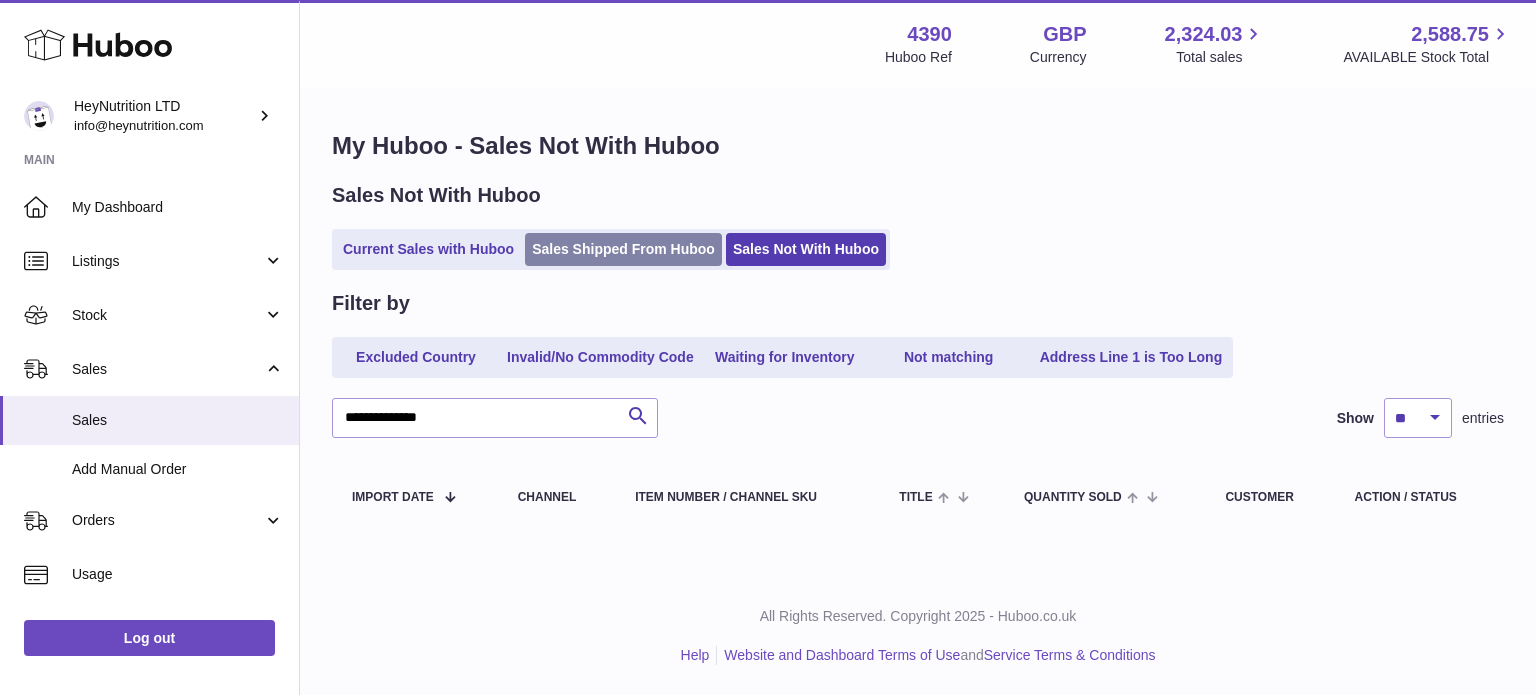 click on "Sales Shipped From Huboo" at bounding box center (623, 249) 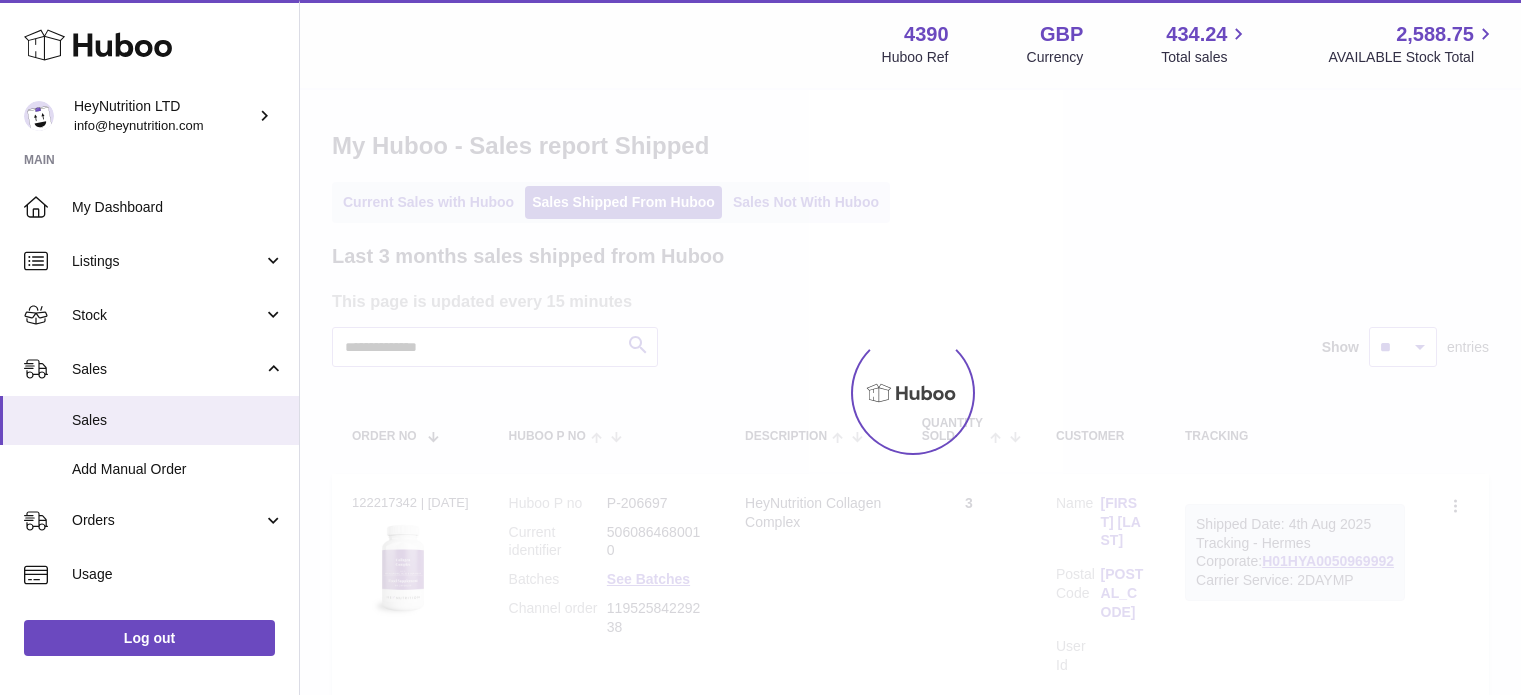 scroll, scrollTop: 0, scrollLeft: 0, axis: both 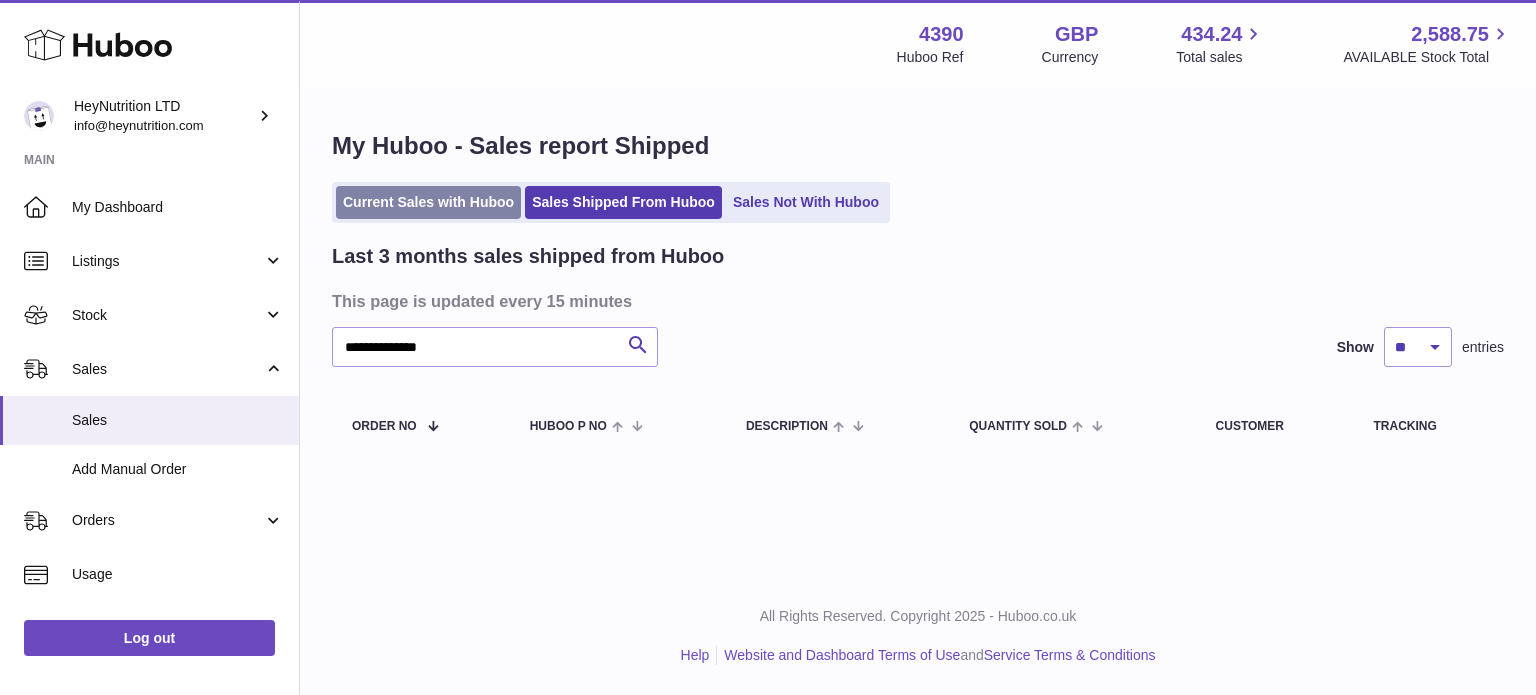 type on "**********" 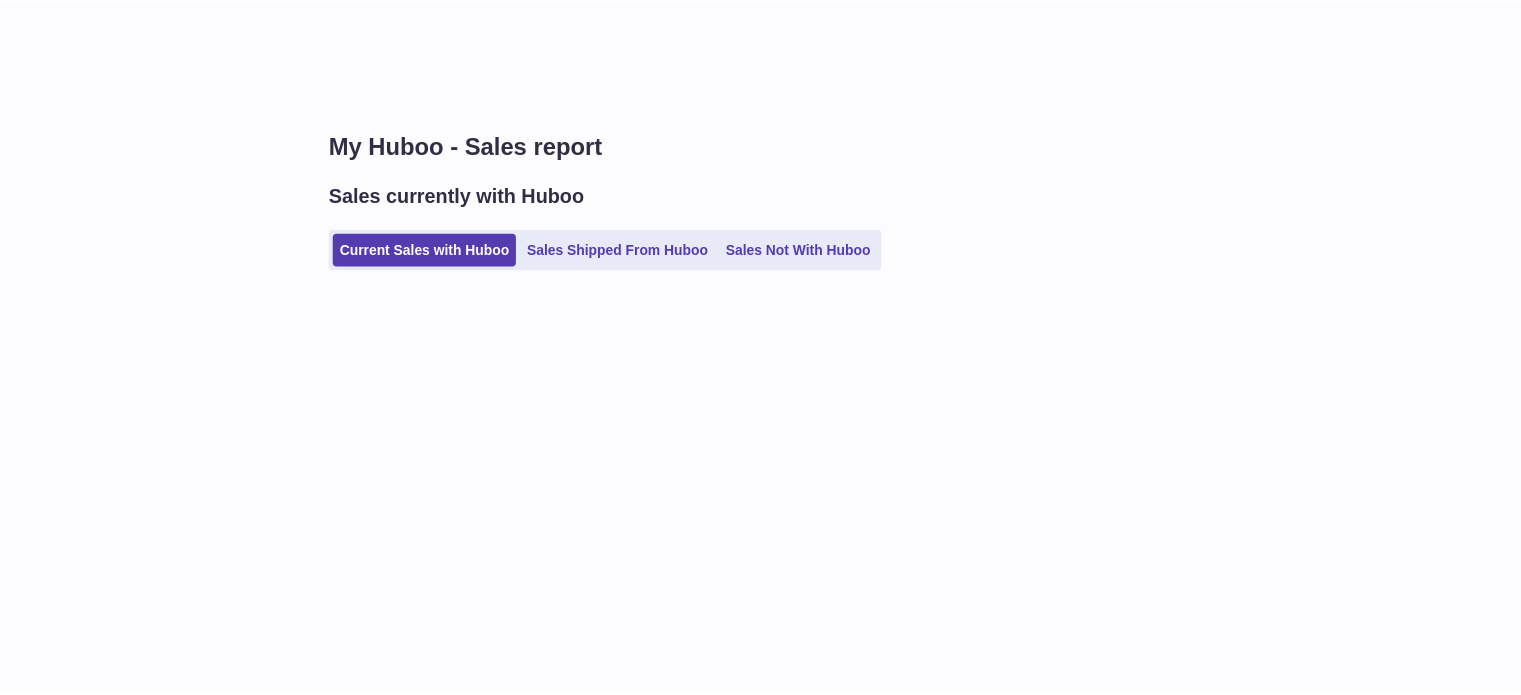 scroll, scrollTop: 0, scrollLeft: 0, axis: both 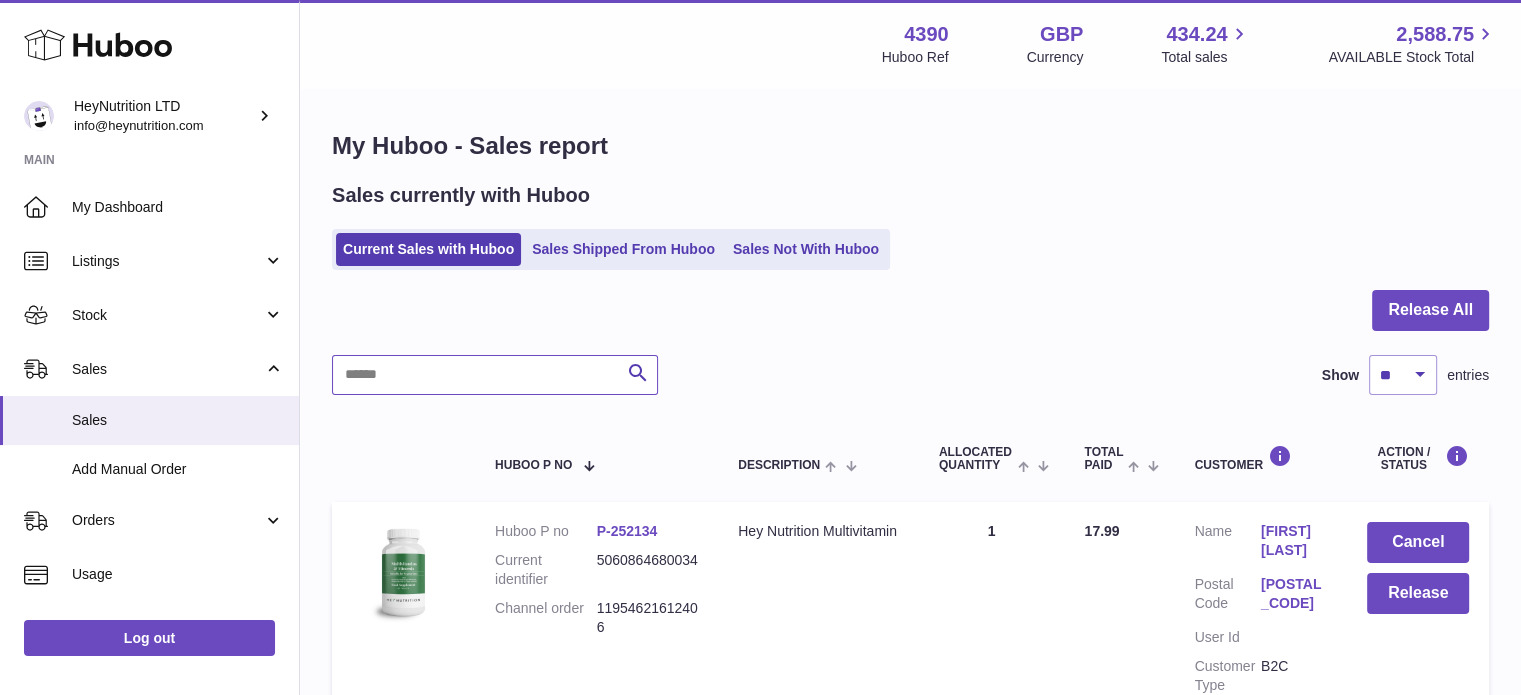 drag, startPoint x: 437, startPoint y: 383, endPoint x: 395, endPoint y: 375, distance: 42.755116 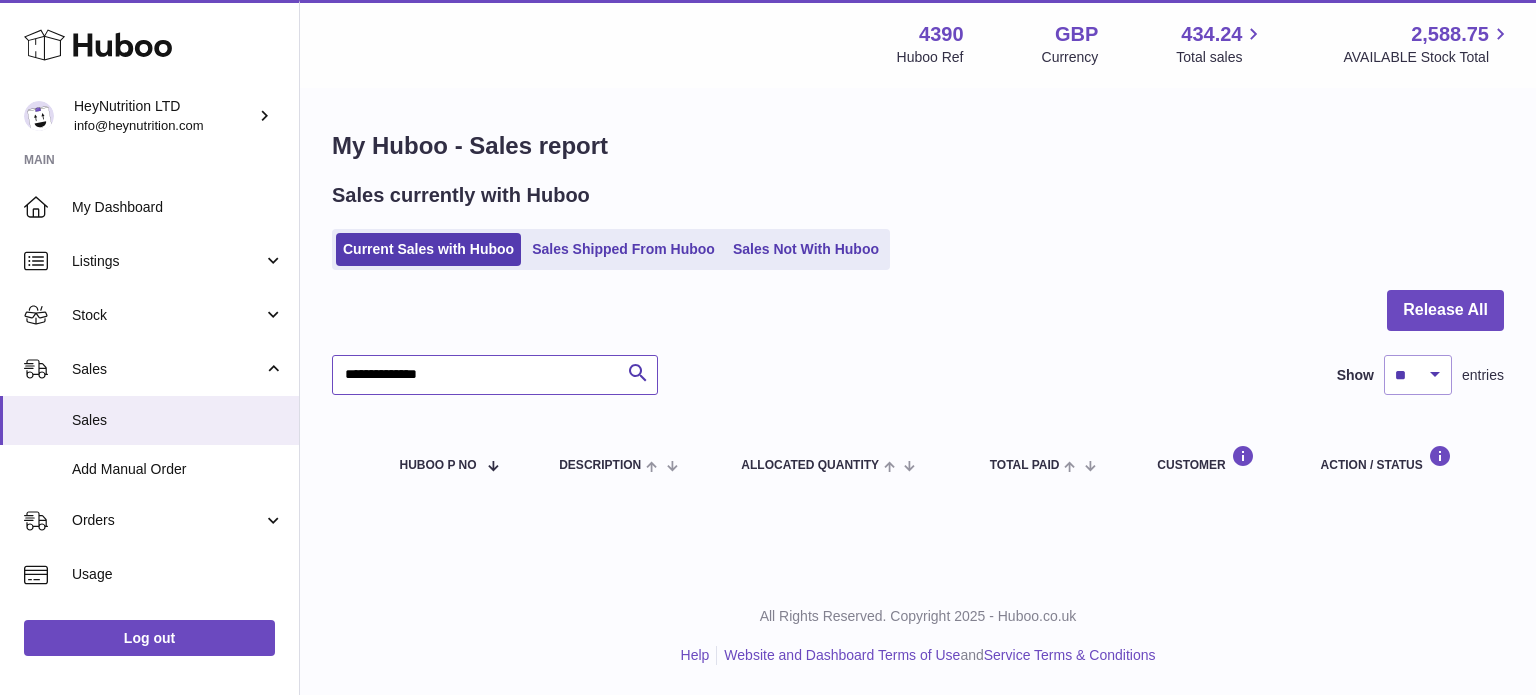 type on "**********" 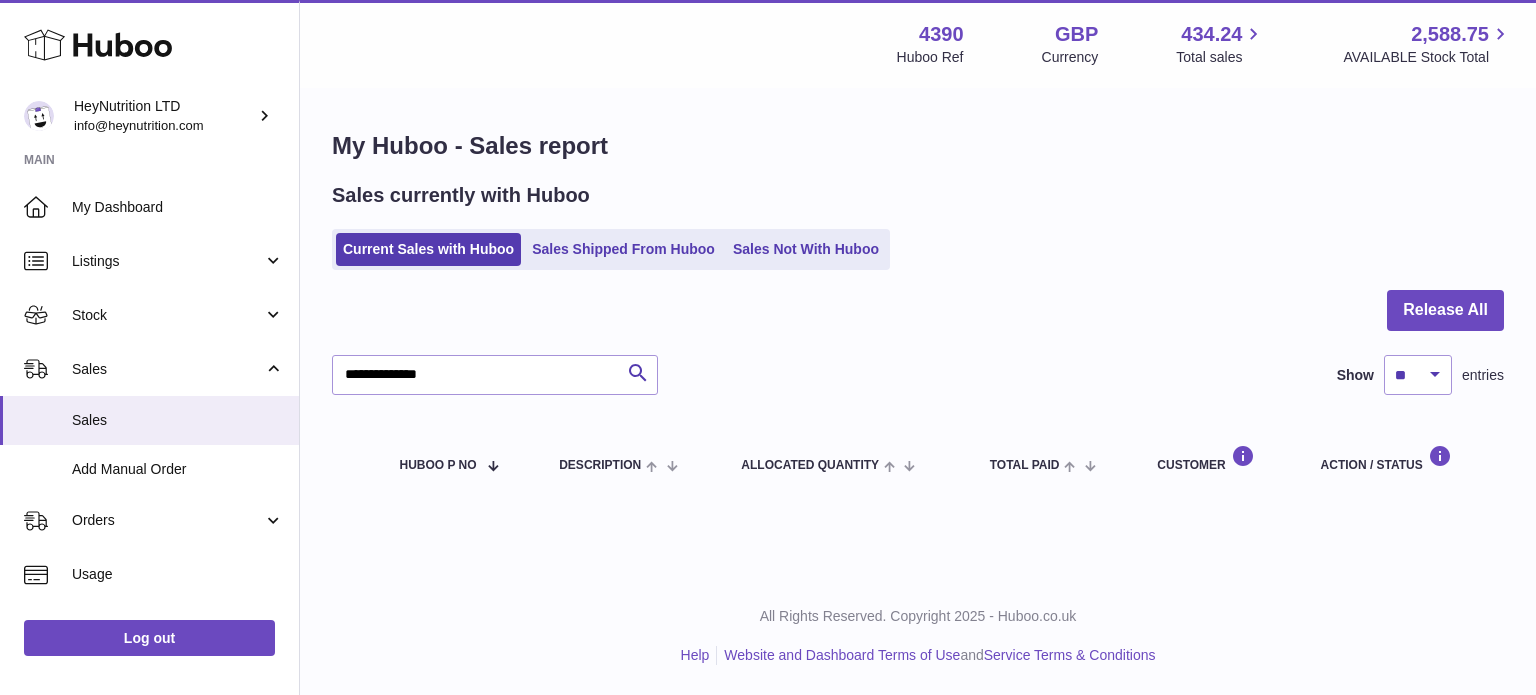 click at bounding box center (918, 322) 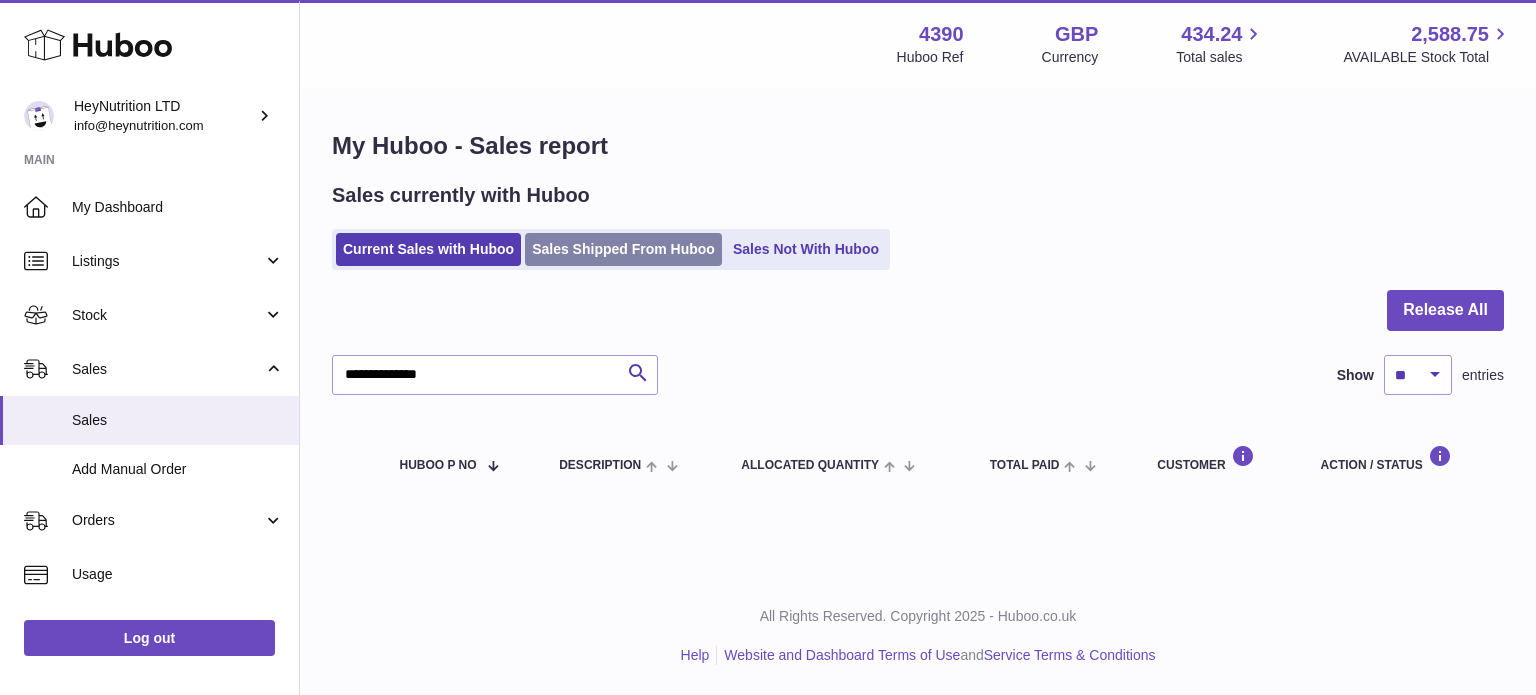 click on "Sales Shipped From Huboo" at bounding box center (623, 249) 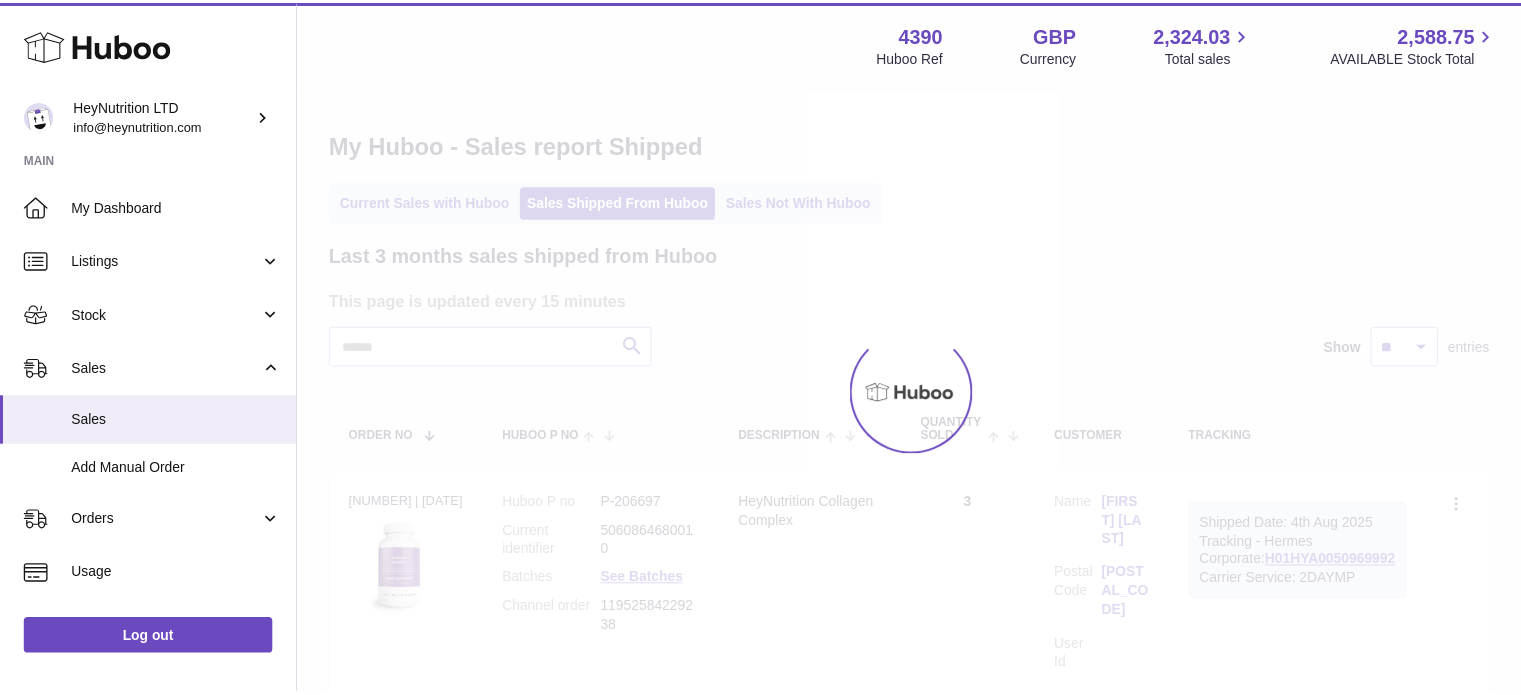 scroll, scrollTop: 0, scrollLeft: 0, axis: both 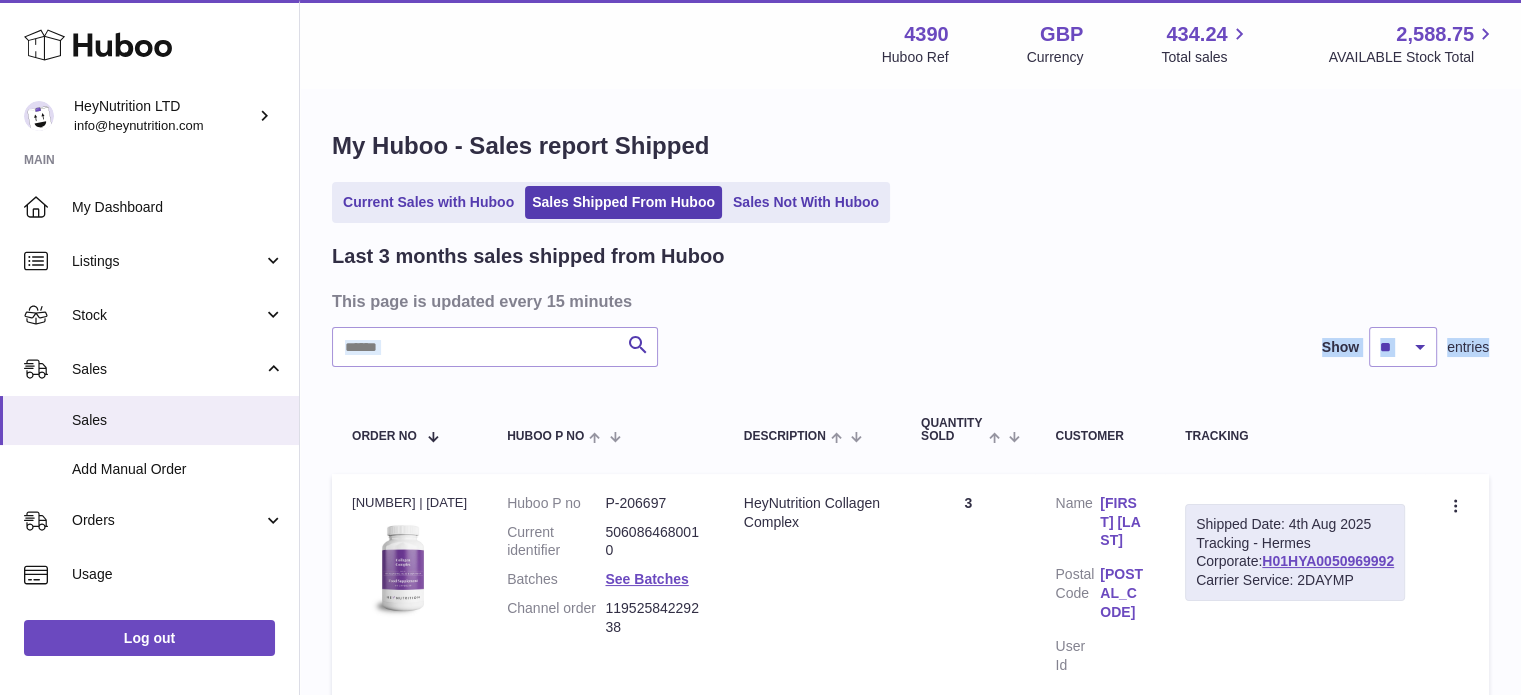 drag, startPoint x: 482, startPoint y: 375, endPoint x: 476, endPoint y: 348, distance: 27.658634 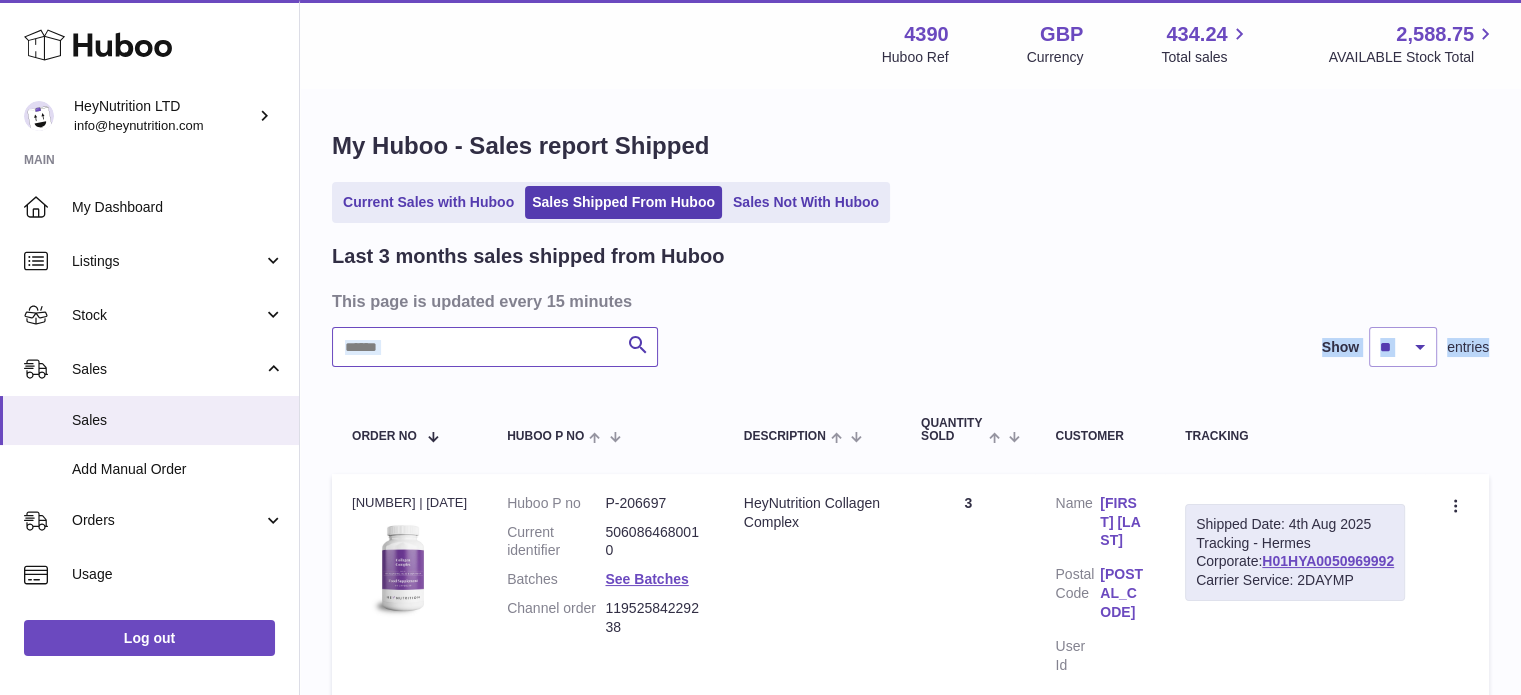 click at bounding box center (495, 347) 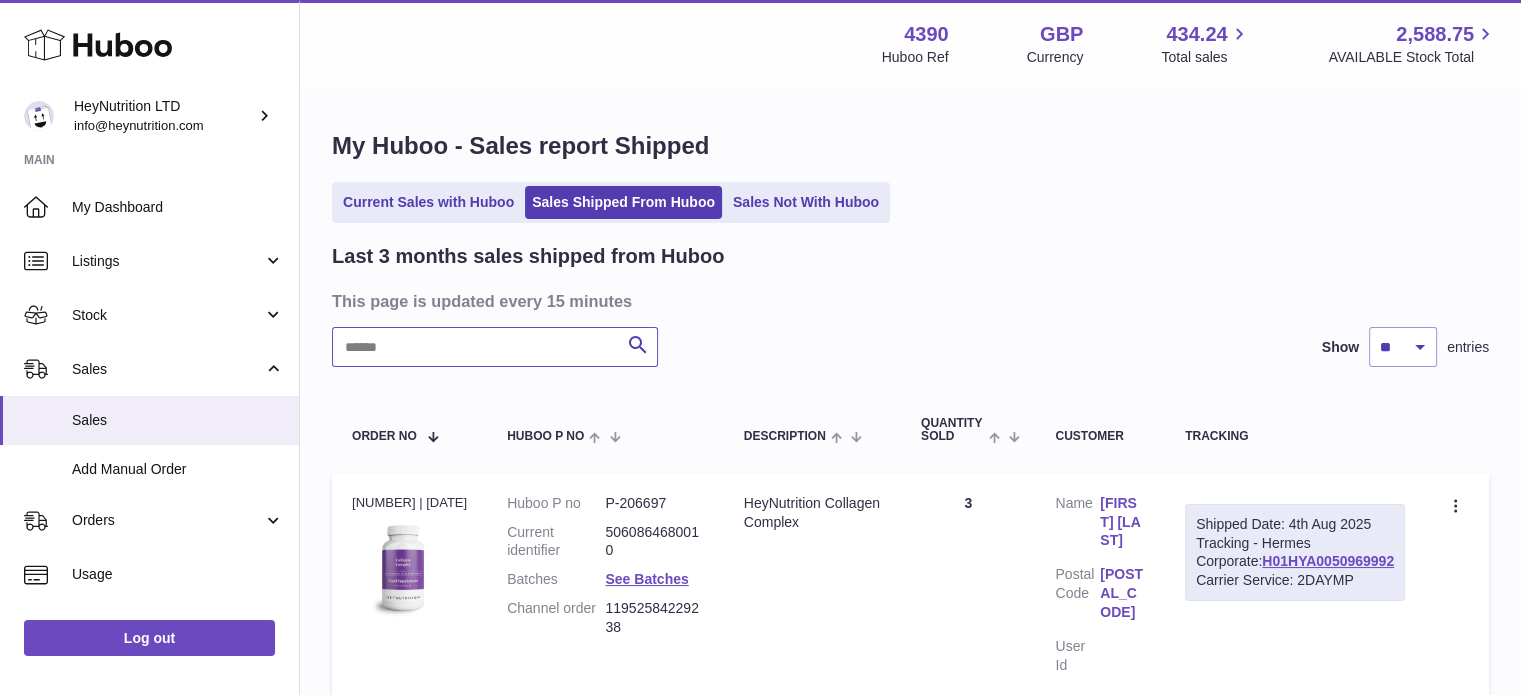 paste on "**********" 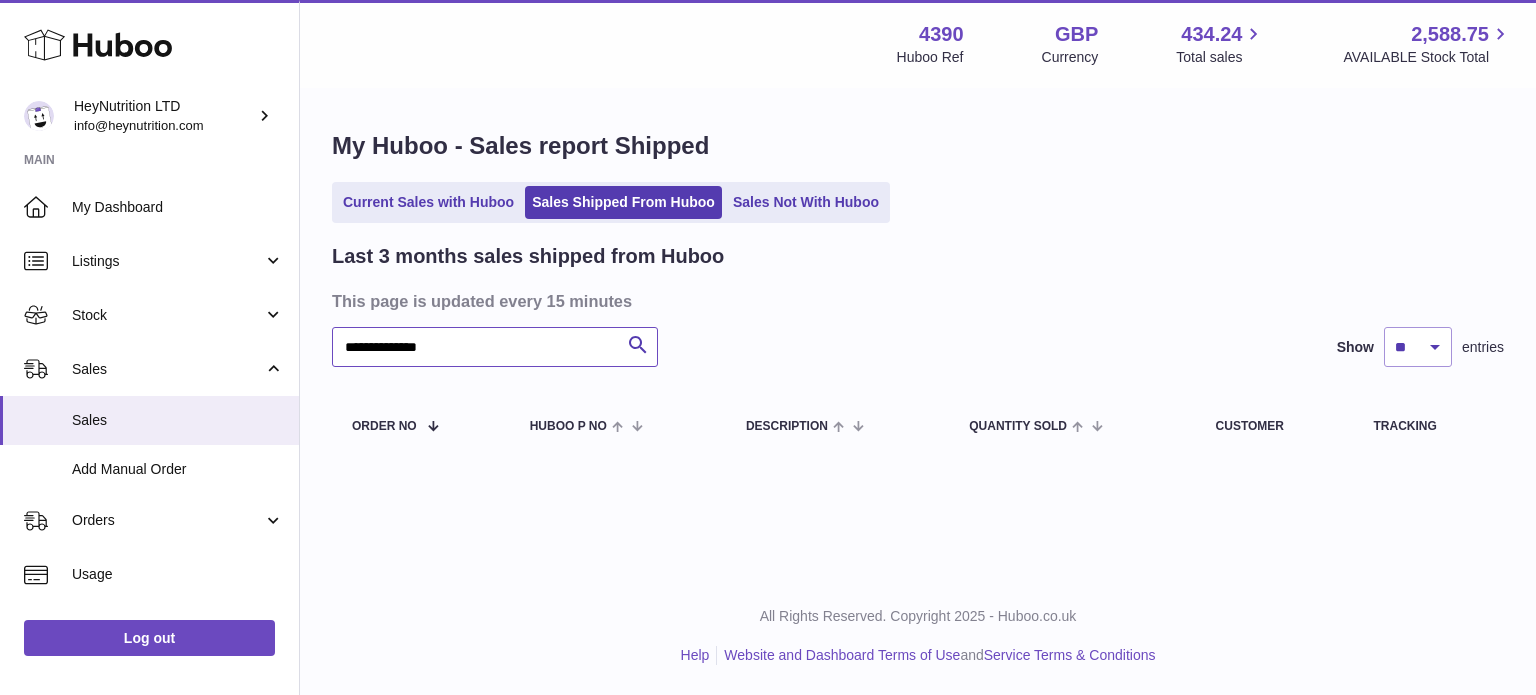 type on "**********" 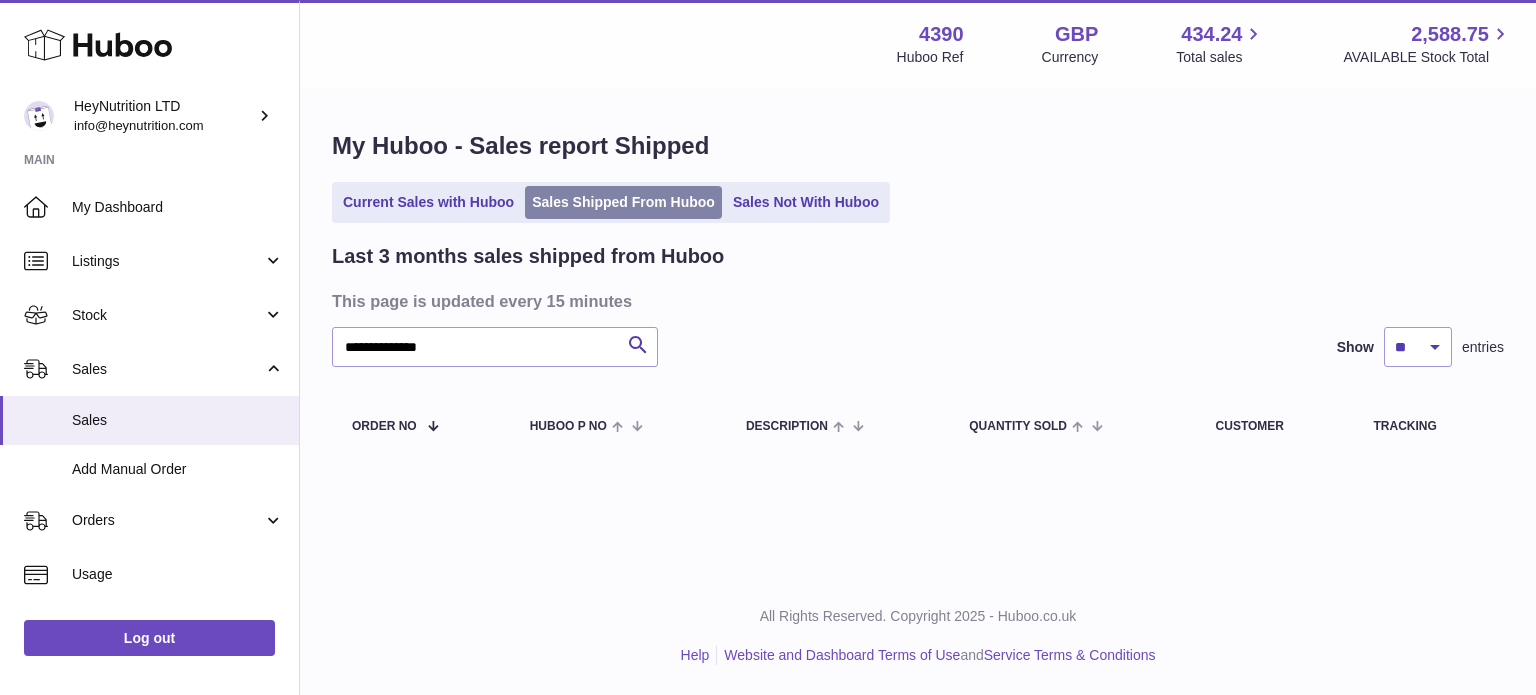 click on "Sales Shipped From Huboo" at bounding box center (623, 202) 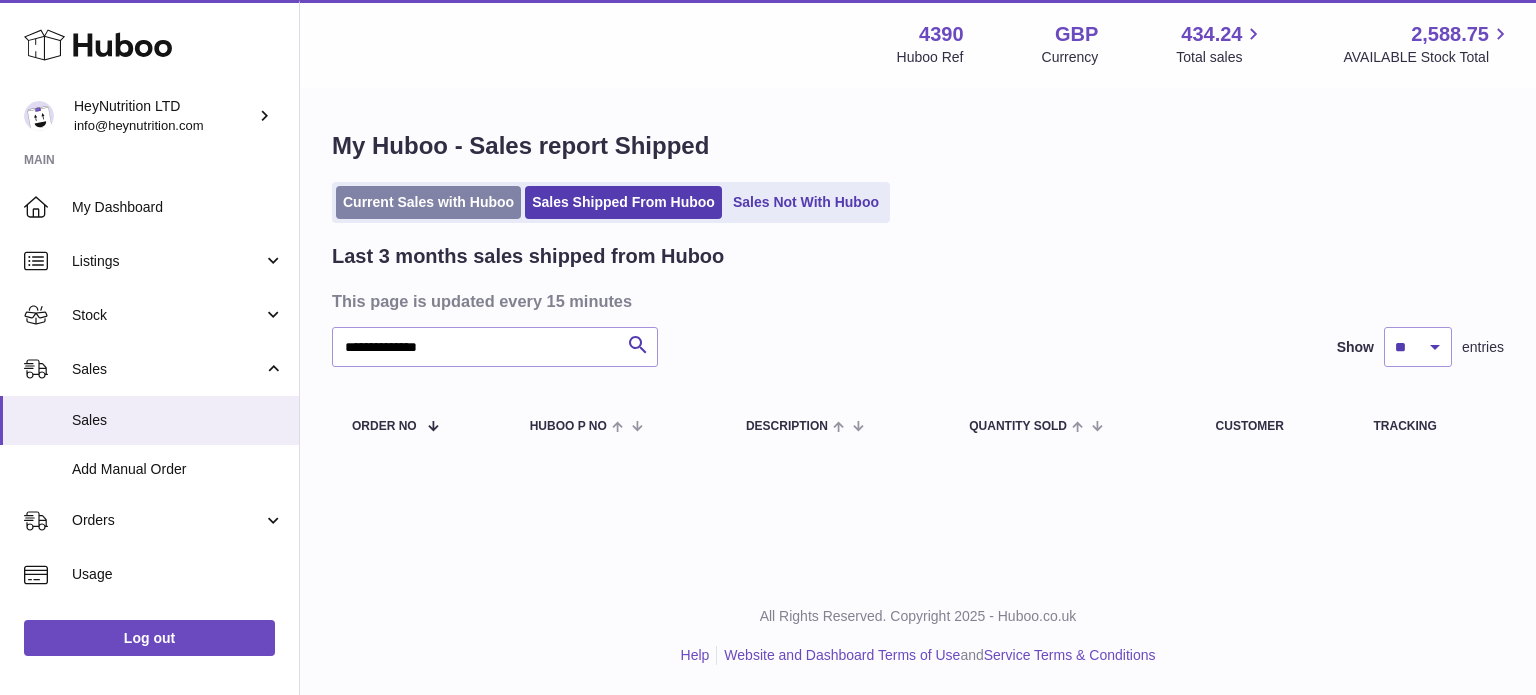 click on "Current Sales with Huboo" at bounding box center [428, 202] 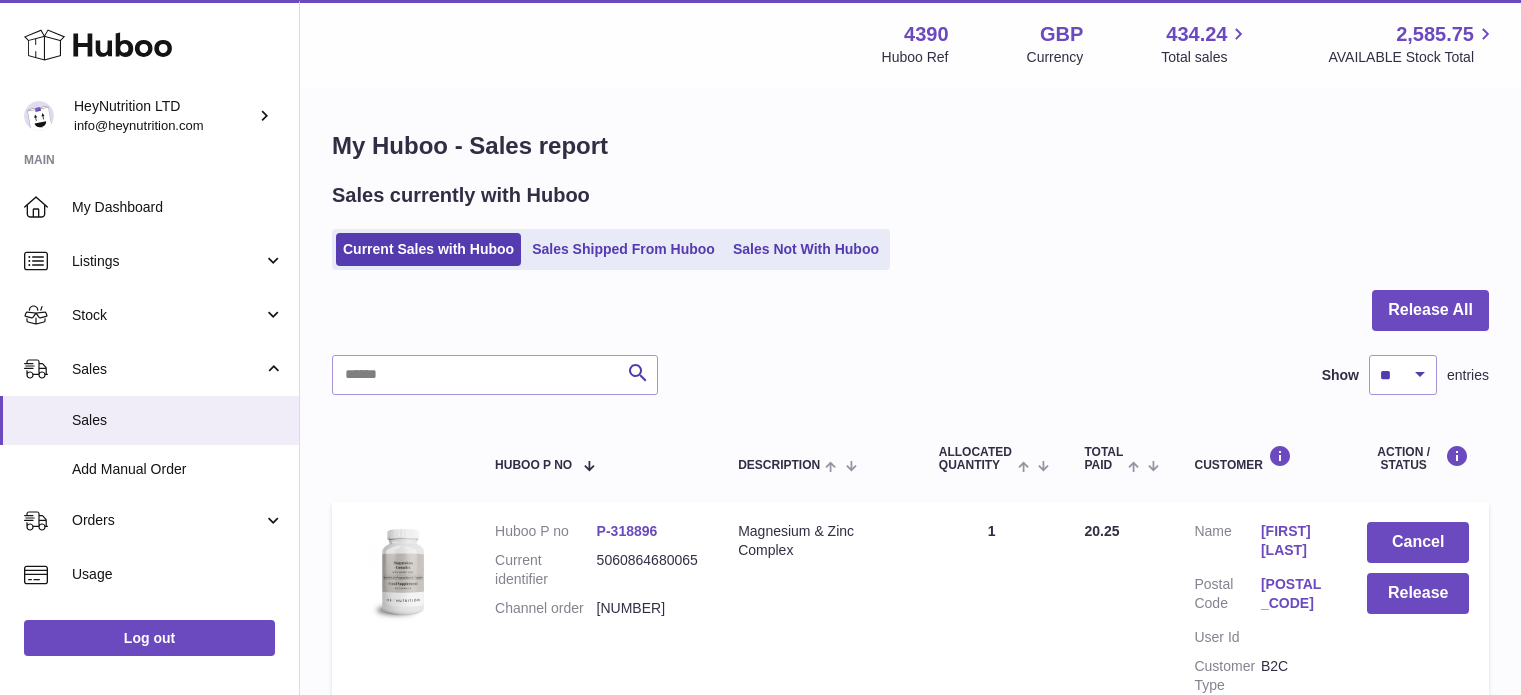 scroll, scrollTop: 0, scrollLeft: 0, axis: both 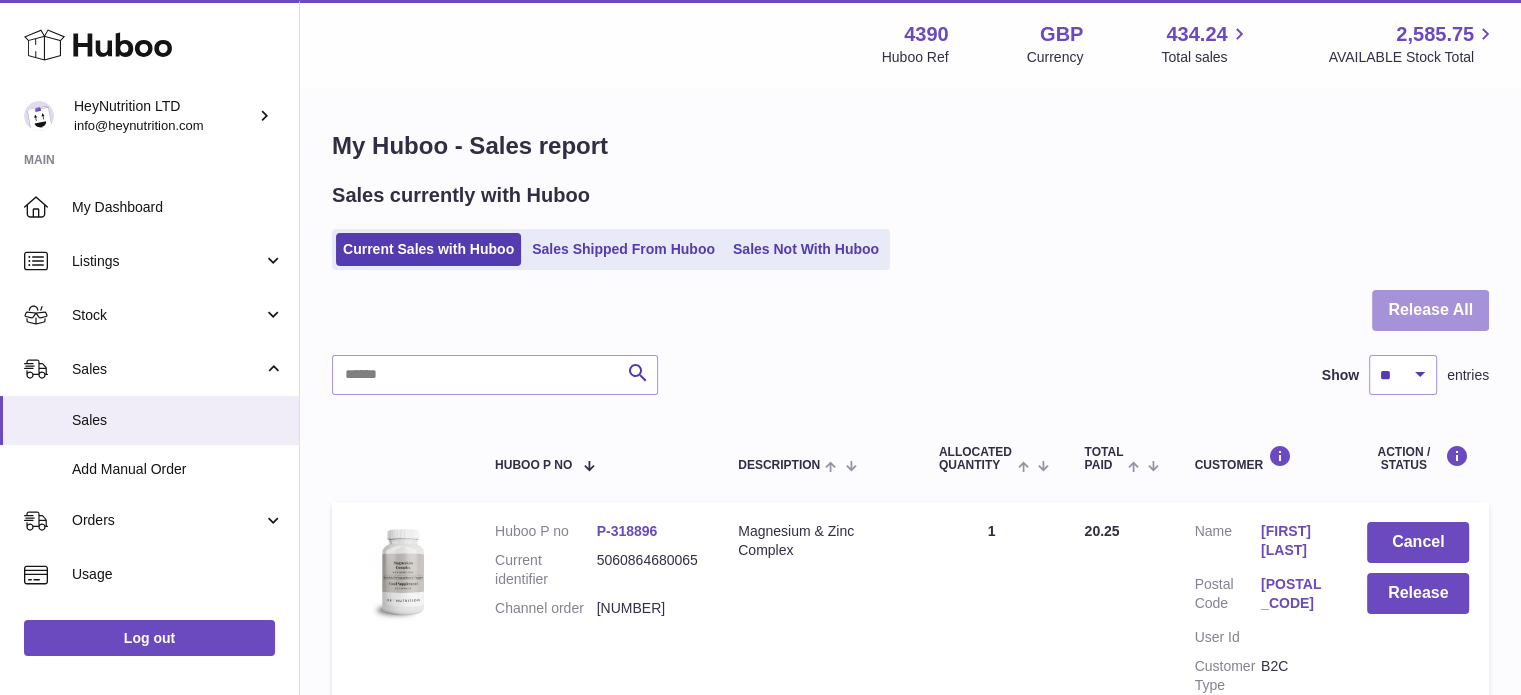 click on "Release All" at bounding box center (1430, 310) 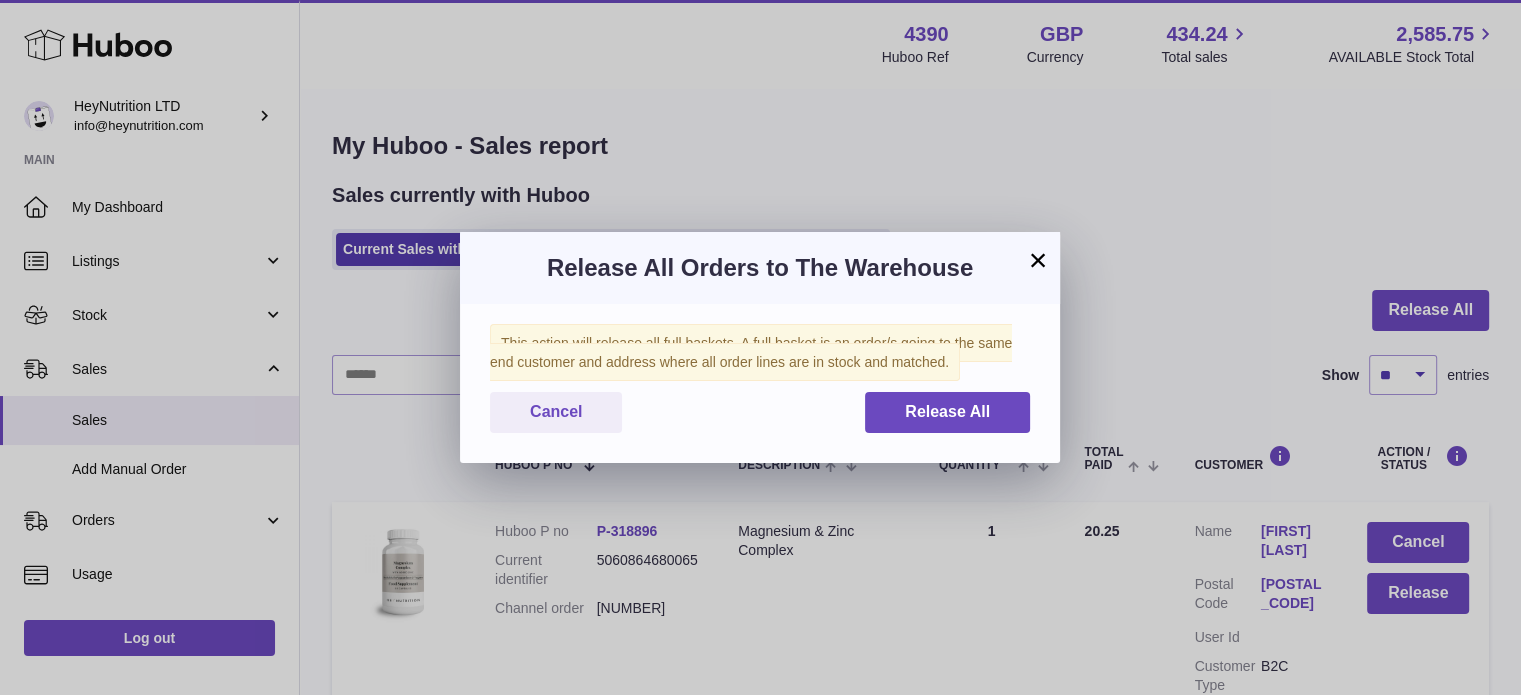 click on "This action will release all full baskets.
A full basket is an order/s going to the same end customer and address where all order lines are in stock and matched.
Cancel   Release All" at bounding box center [760, 383] 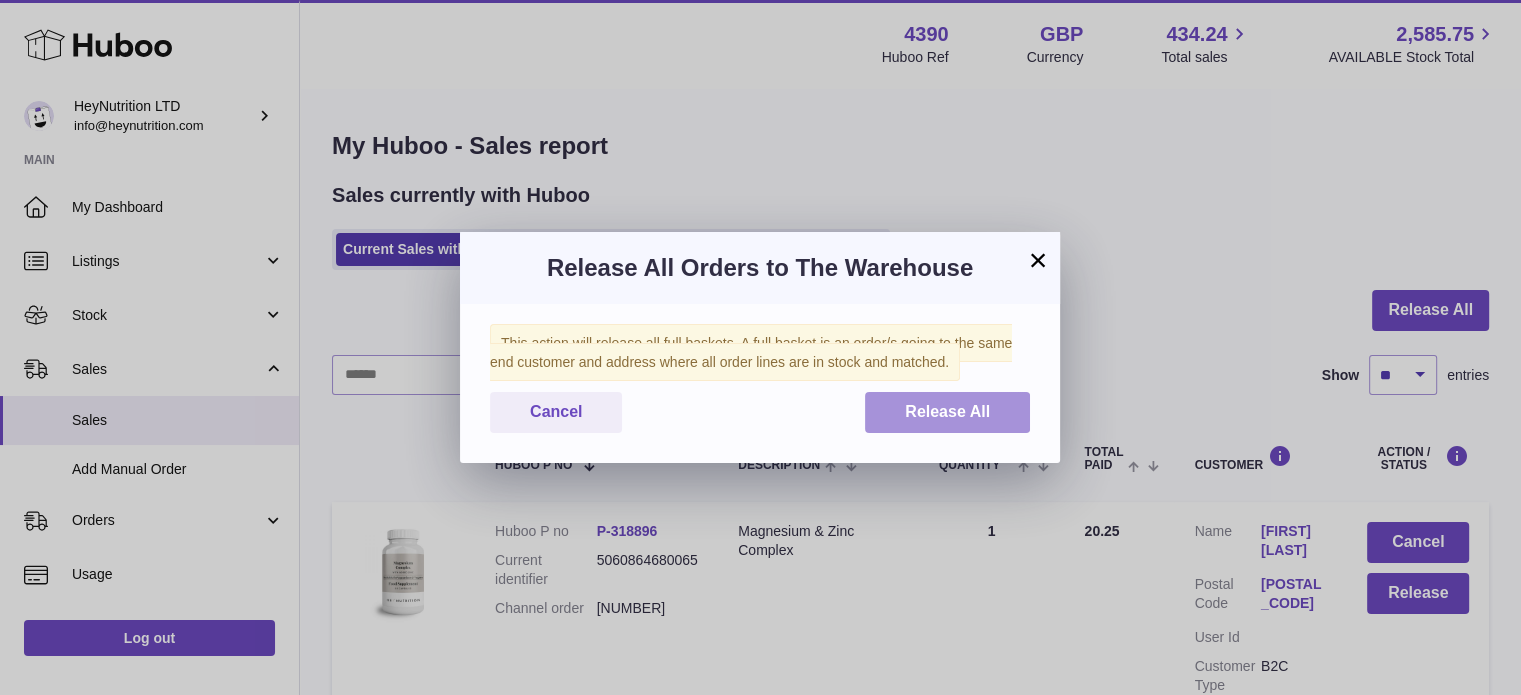 click on "Release All" at bounding box center (947, 411) 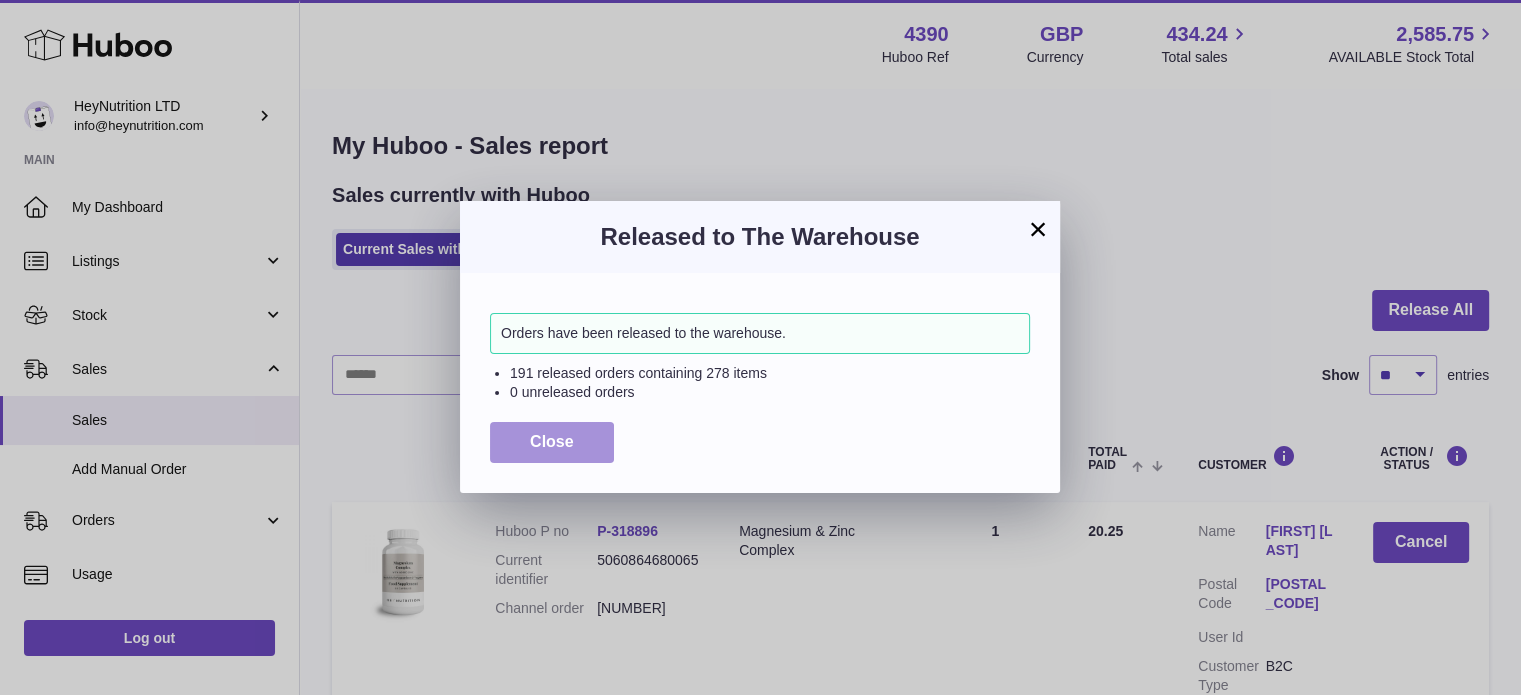 click on "Close" at bounding box center (552, 442) 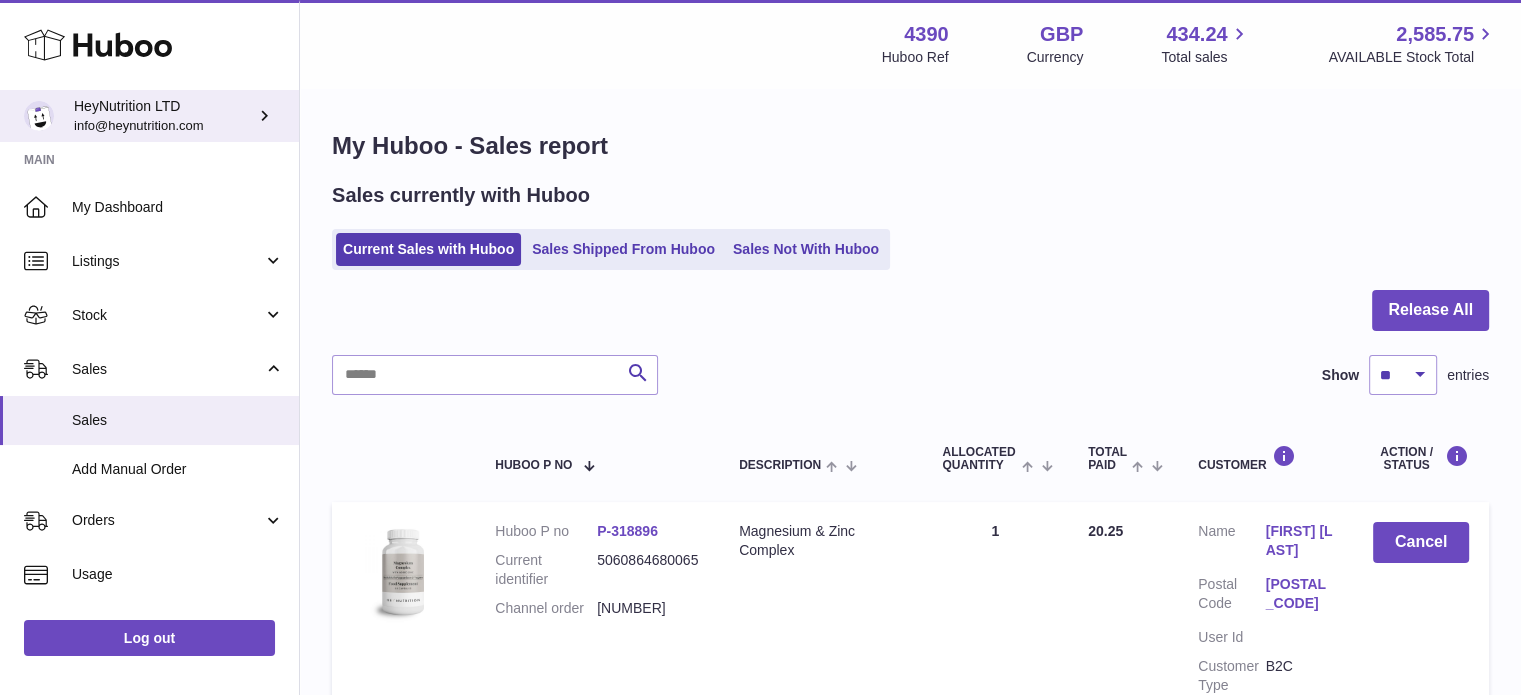 click on "HeyNutrition LTD
[EMAIL]" at bounding box center (164, 116) 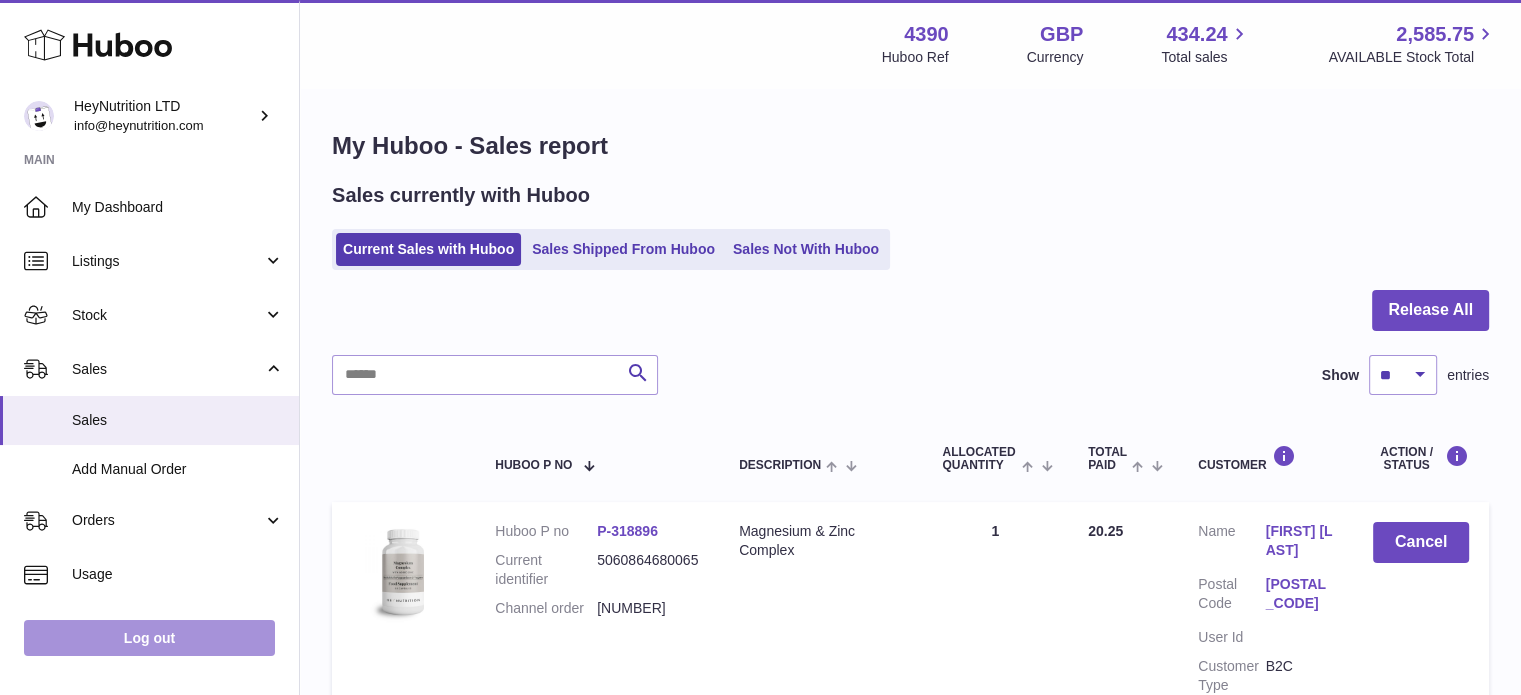 click on "Log out" at bounding box center (149, 638) 